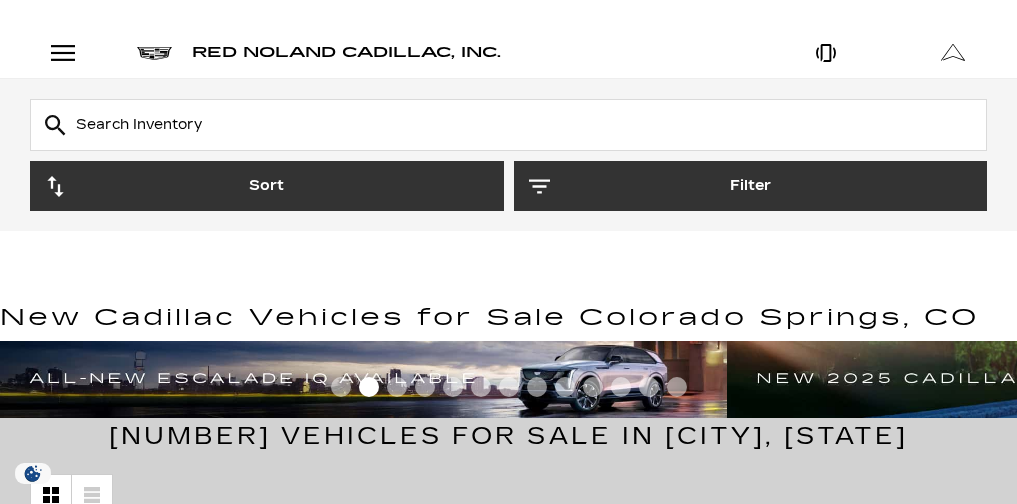 scroll, scrollTop: 0, scrollLeft: 0, axis: both 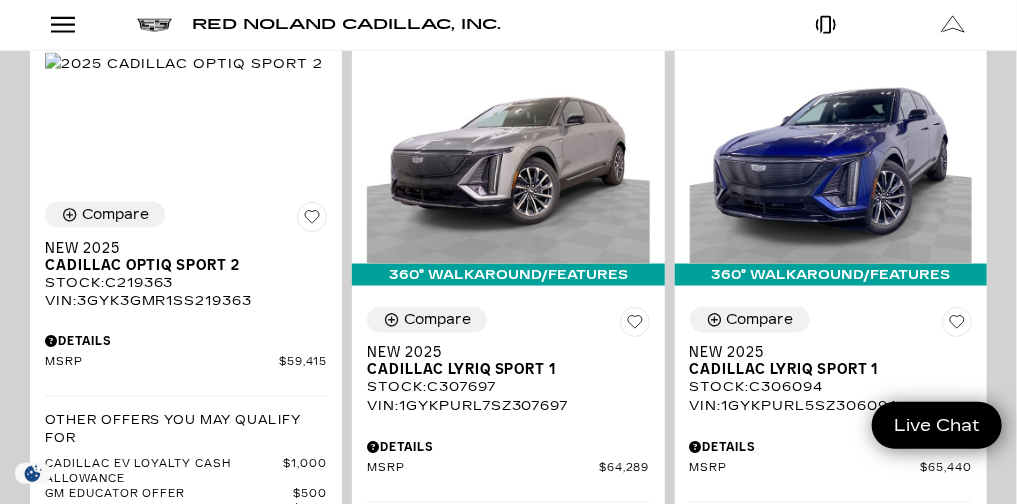 click on "360° WalkAround/Features Compare New 2025 Cadillac OPTIQ Sport 1 Stock :  C212557X VIN:  3GYK3EMR6SS212557  Details
MSRP
$54,990
Other Offers You May Qualify For
Cadillac EV Loyalty Cash Allowance
$1,000
GM Military Offer
$500
GM Educator Offer
$500
GM First Responder Offer
$500
Potential Federal EV Tax Credit
$7,500
Costco Executive Member Incentive
$1,250
Costco Gold Star and Business Member Incentive
$1,000
Disclaimer:
Tax, title, licensing and other fees NOT included. All prices, specifications and availability subject to change without notice. Dealer Handling included in all sale pricing. Contact dealer for most current information.
Tax, title, license (unless itemized above) are extra. Not available with special finance, lease and some other offers.
Mileage: 83 Exterior: Black Raven :" at bounding box center (508, -1718) 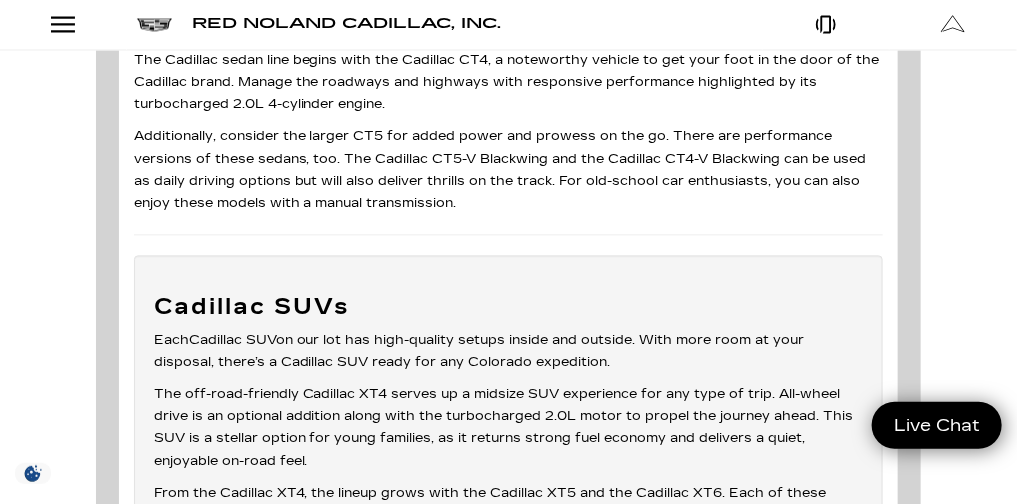 scroll, scrollTop: 8530, scrollLeft: 0, axis: vertical 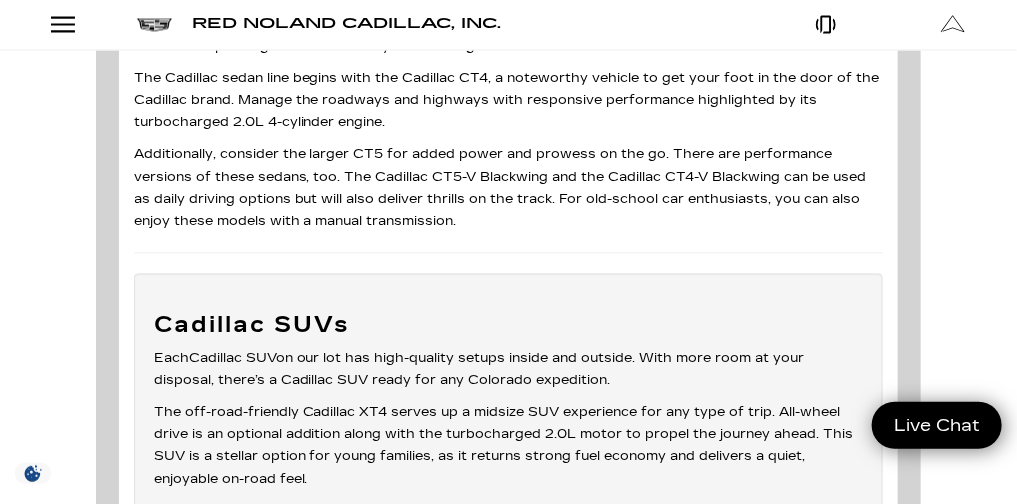 click at bounding box center (967, -999) 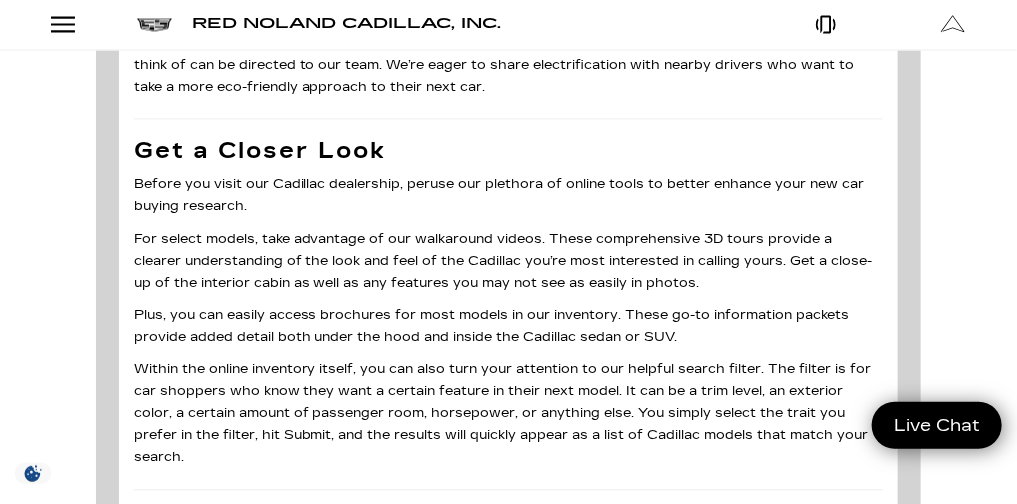 scroll, scrollTop: 0, scrollLeft: 0, axis: both 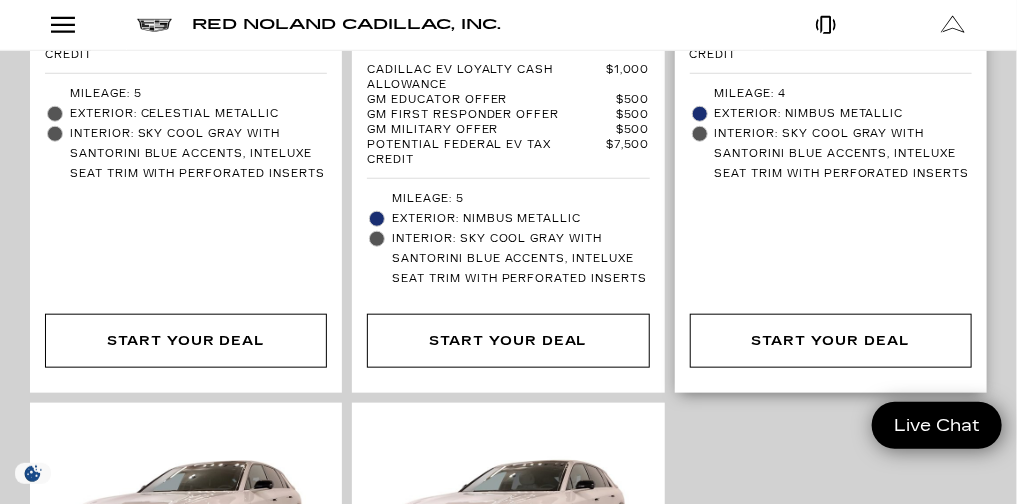 click on "Compare Save This Vehicle -   New 2025 Cadillac LYRIQ Sport 2 Stock :  C315047 VIN:  1GYKPWRL3SZ315047  Details
MSRP
$72,825
Other Offers You May Qualify For
Cadillac EV Loyalty Cash Allowance
$1,000
GM First Responder Offer
$500
GM Educator Offer
$500
GM Military Offer
$500
Potential Federal EV Tax Credit
$7,500
Disclaimer:
Tax, title, licensing and other fees NOT included. All prices, specifications and availability subject to change without notice. Dealer Handling included in all sale pricing. Contact dealer for most current information.
Tax, title, license (unless itemized above) are extra. Not available with special finance, lease and some other offers.
While great effort is made to ensure the accuracy of the information on this site, errors do occur so please verify information with a customer service rep. This is easily done by calling us at (719) 896-2743 or by visiting us at the dealership." at bounding box center (831, -57) 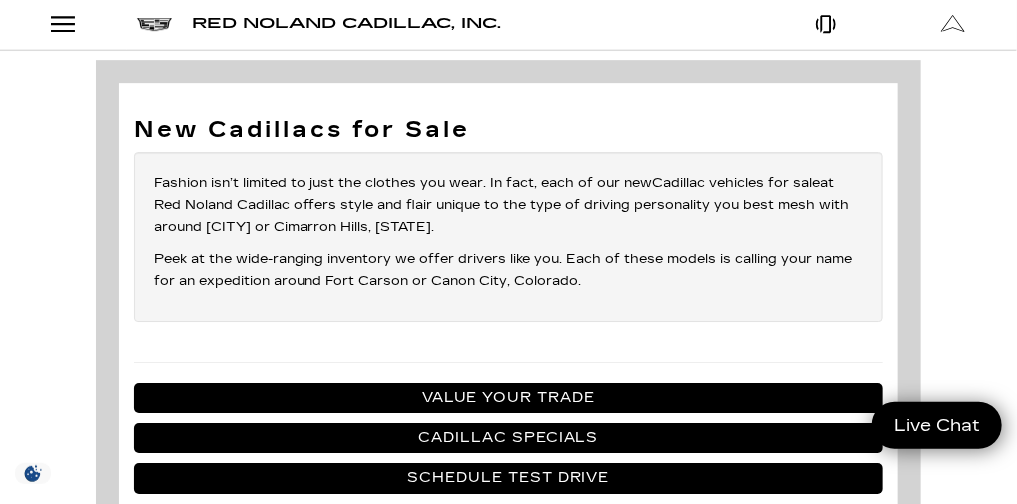 scroll, scrollTop: 7081, scrollLeft: 0, axis: vertical 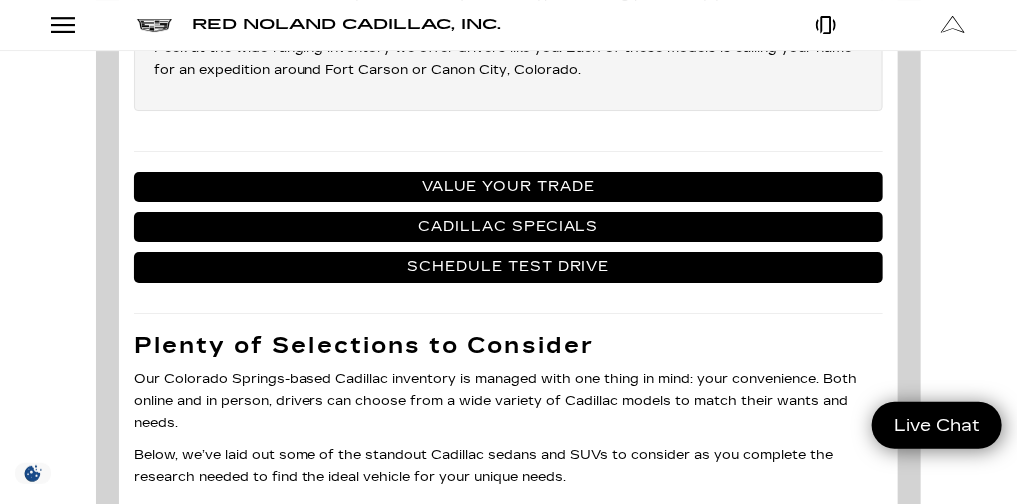 click at bounding box center (967, -448) 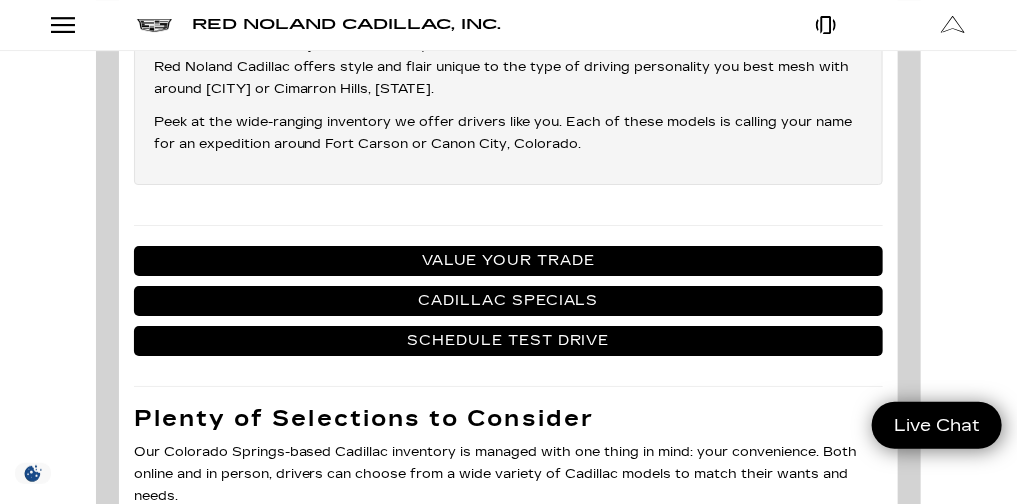 scroll, scrollTop: 0, scrollLeft: 0, axis: both 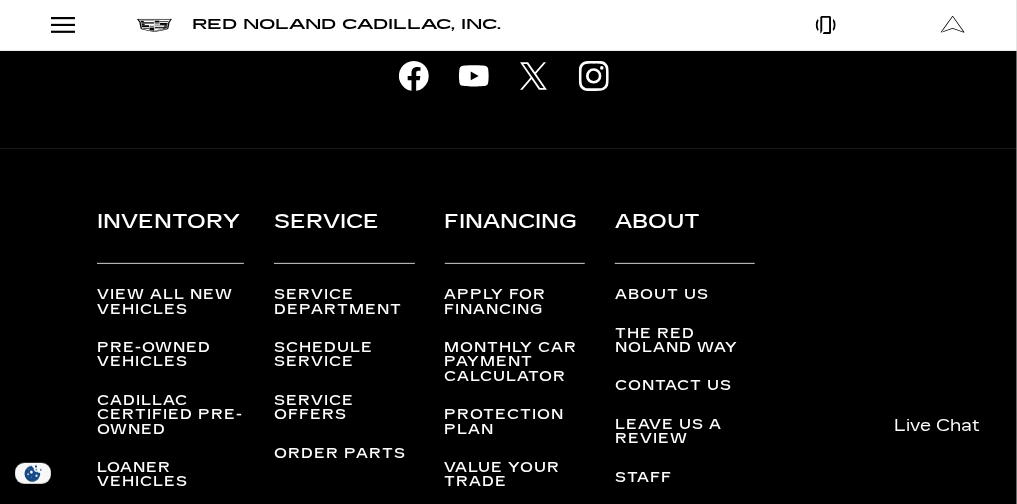 drag, startPoint x: 1009, startPoint y: 364, endPoint x: 1009, endPoint y: 350, distance: 14 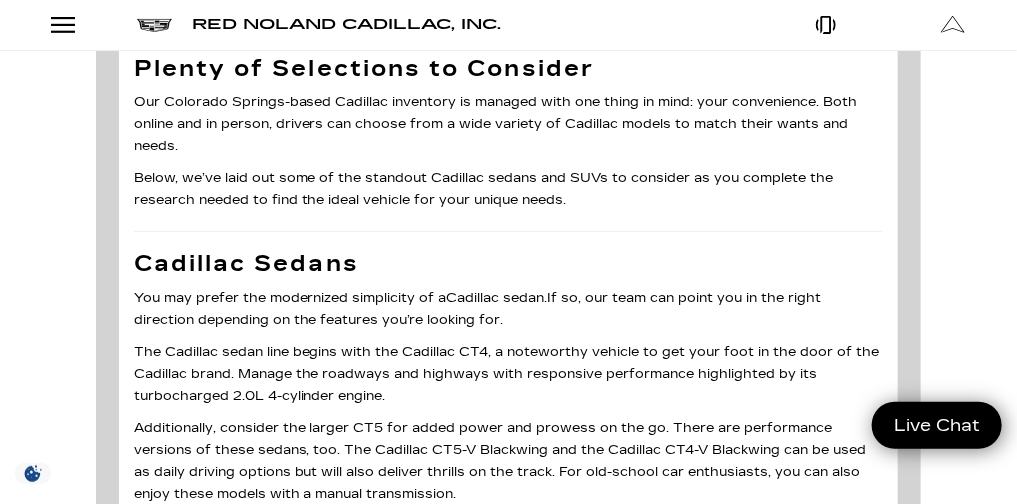 scroll, scrollTop: 7456, scrollLeft: 0, axis: vertical 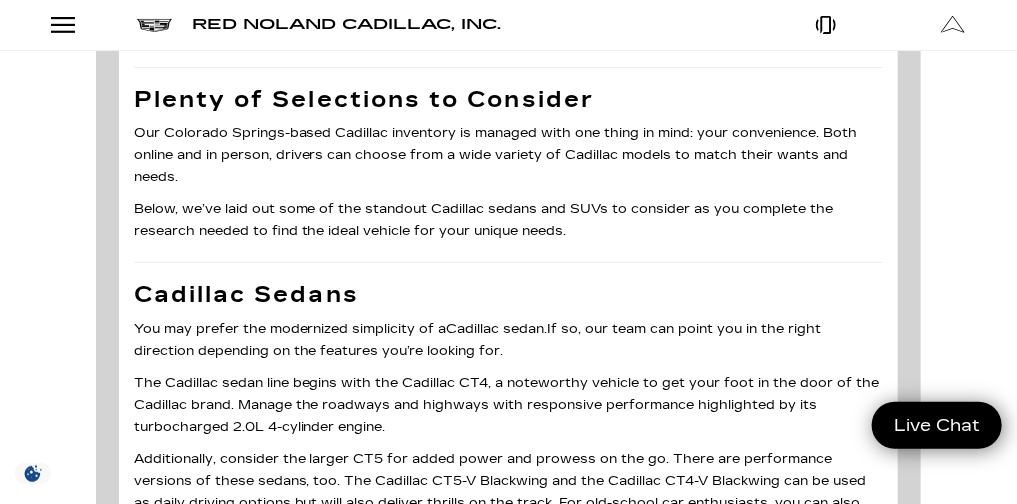 click at bounding box center [815, -694] 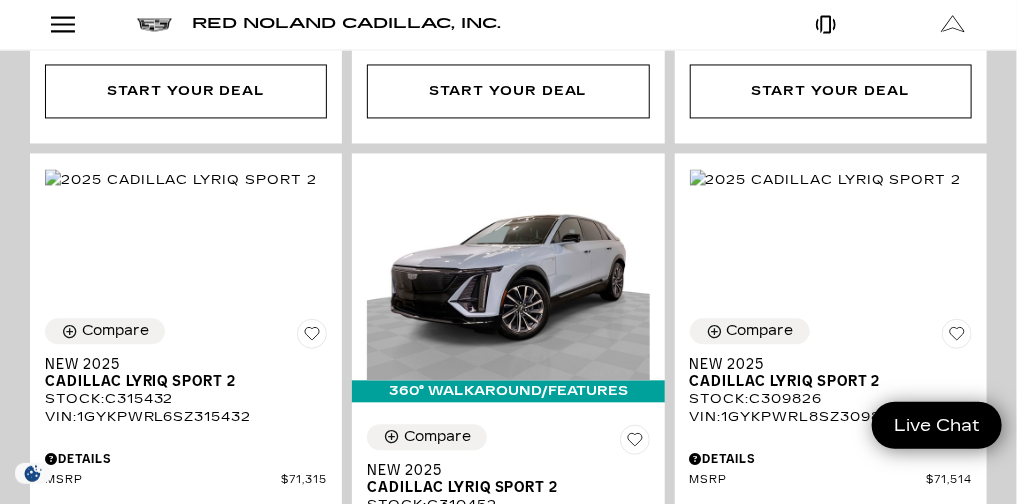scroll, scrollTop: 1551, scrollLeft: 0, axis: vertical 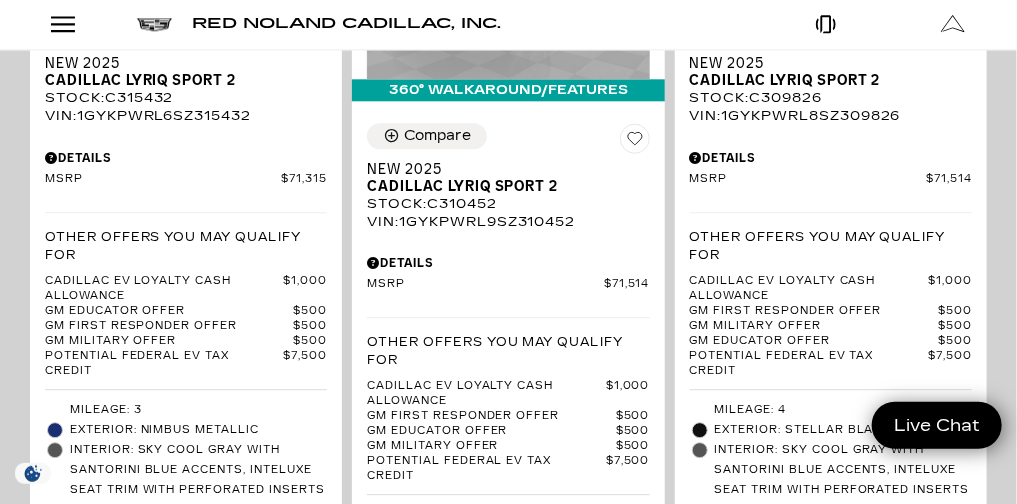 click at bounding box center (0, 0) 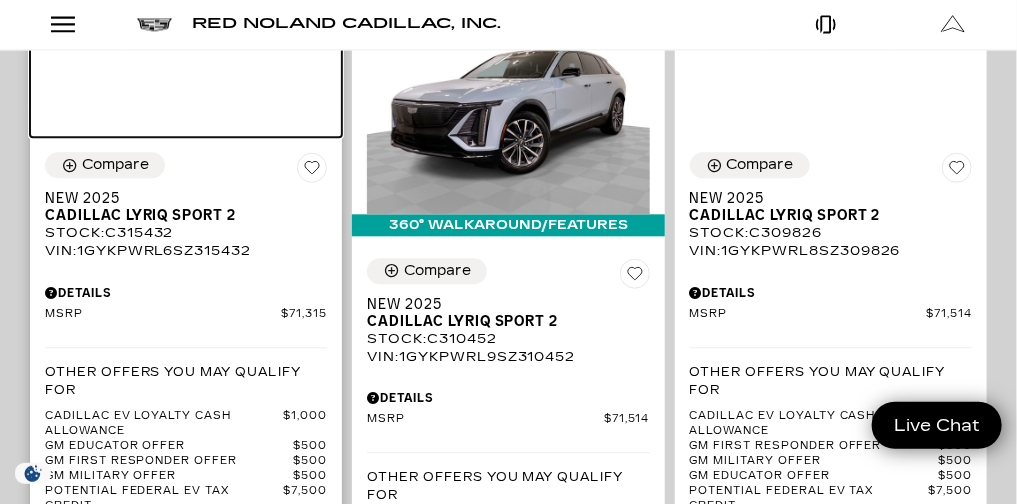 click at bounding box center [181, 14] 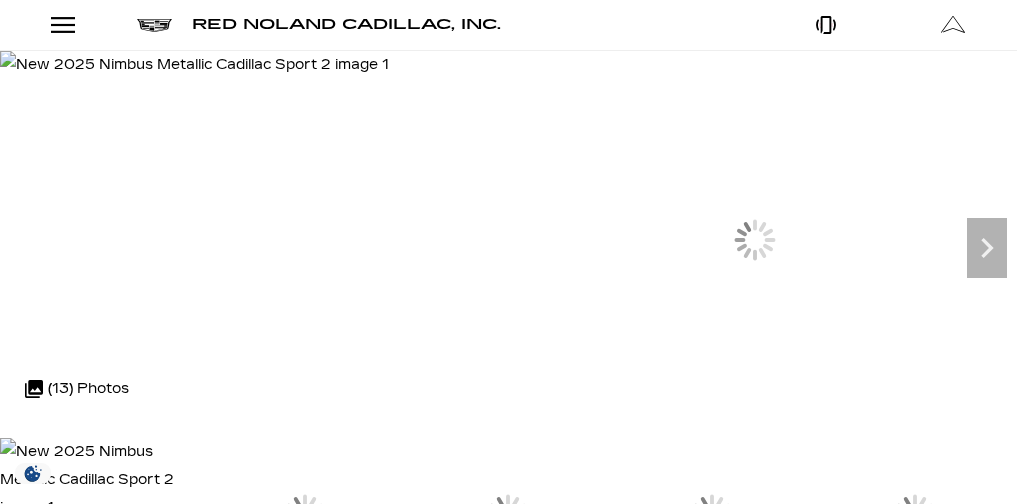 scroll, scrollTop: 154, scrollLeft: 0, axis: vertical 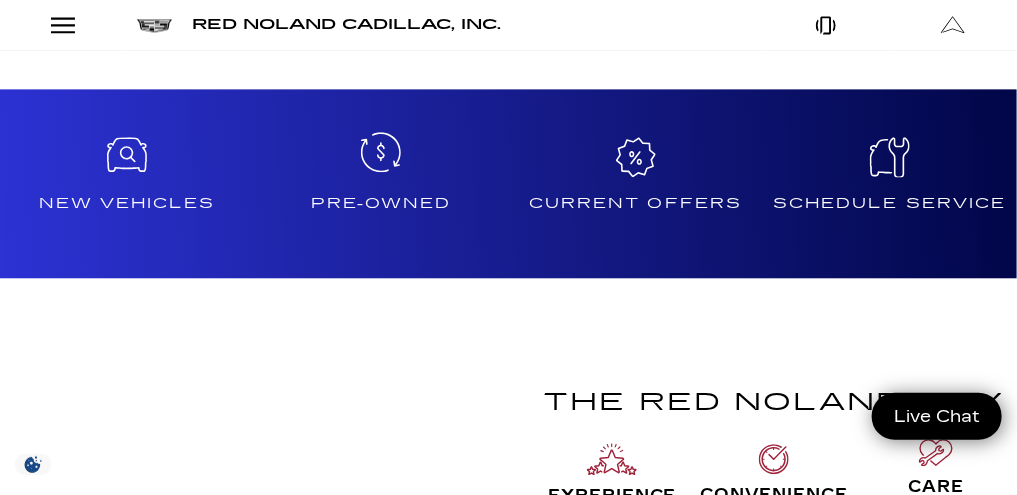 click on "Pre-Owned" at bounding box center [381, 203] 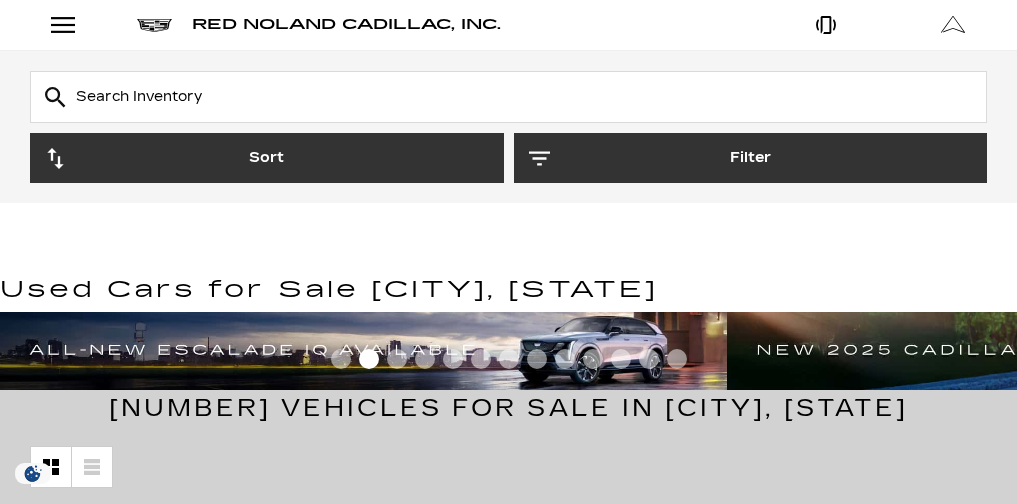 scroll, scrollTop: 0, scrollLeft: 0, axis: both 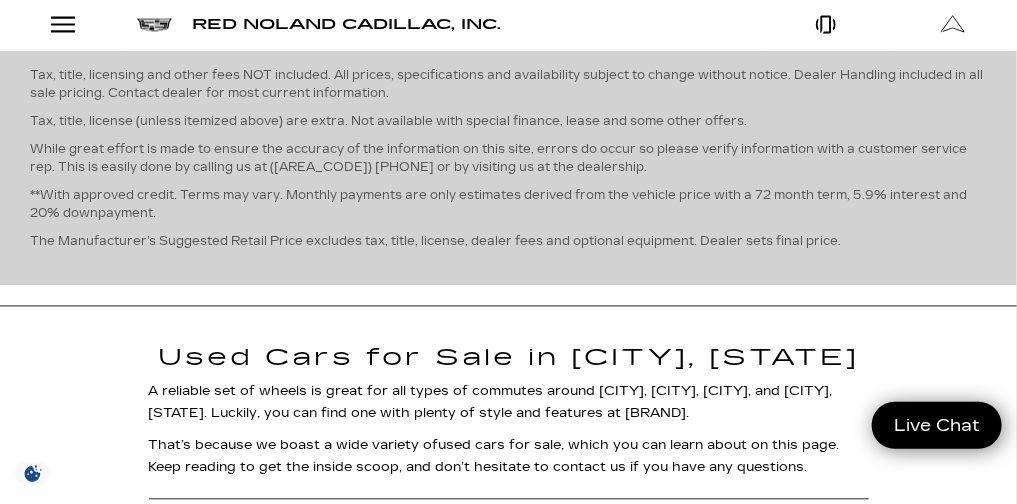 click at bounding box center (967, -3) 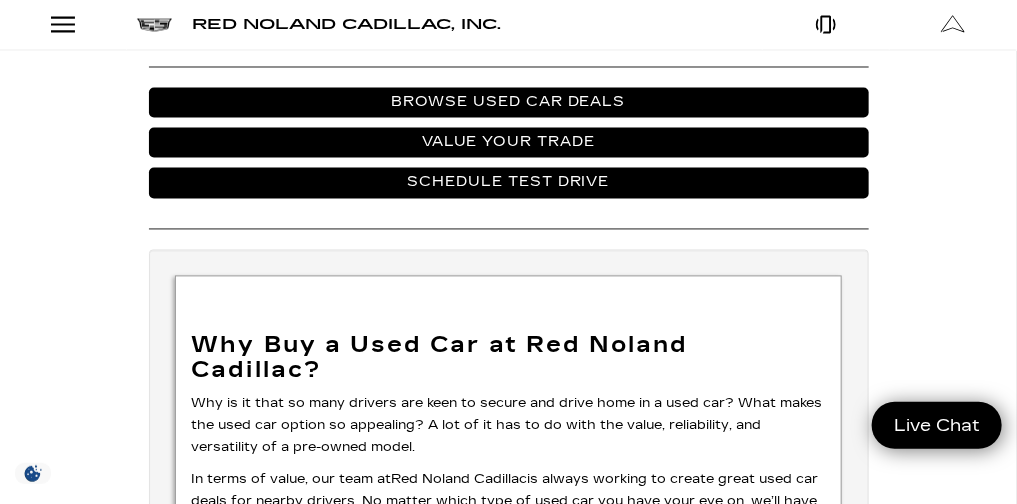 scroll, scrollTop: 0, scrollLeft: 0, axis: both 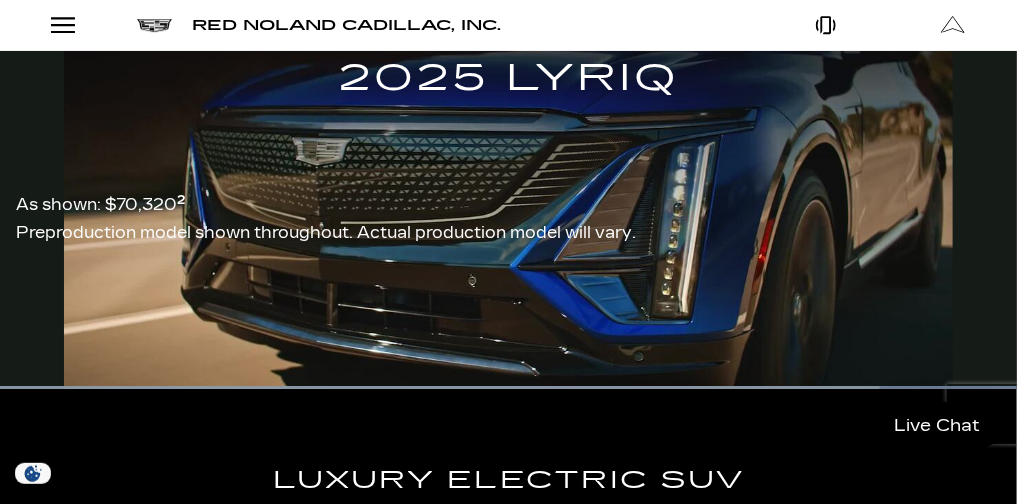 click on "2025 LYRIQ" at bounding box center [508, 140] 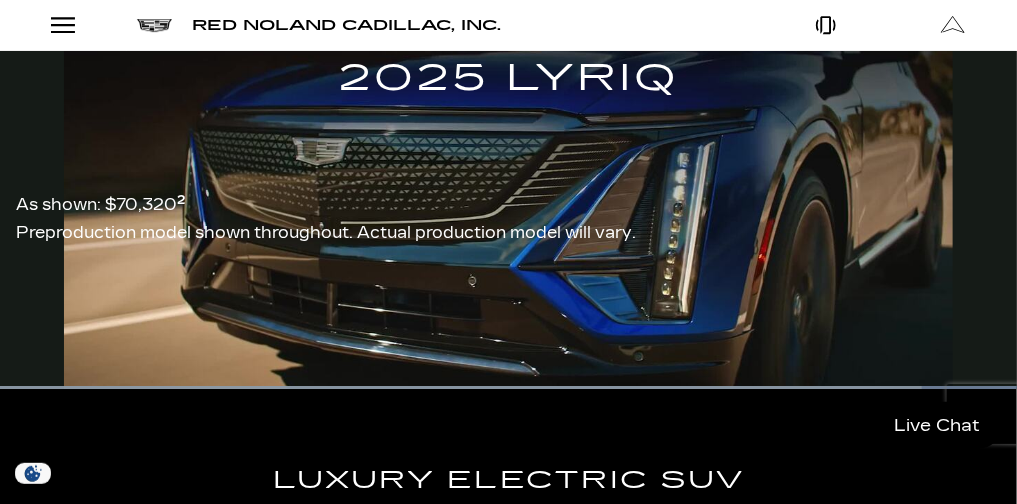 click on "2025 LYRIQ" at bounding box center [508, 140] 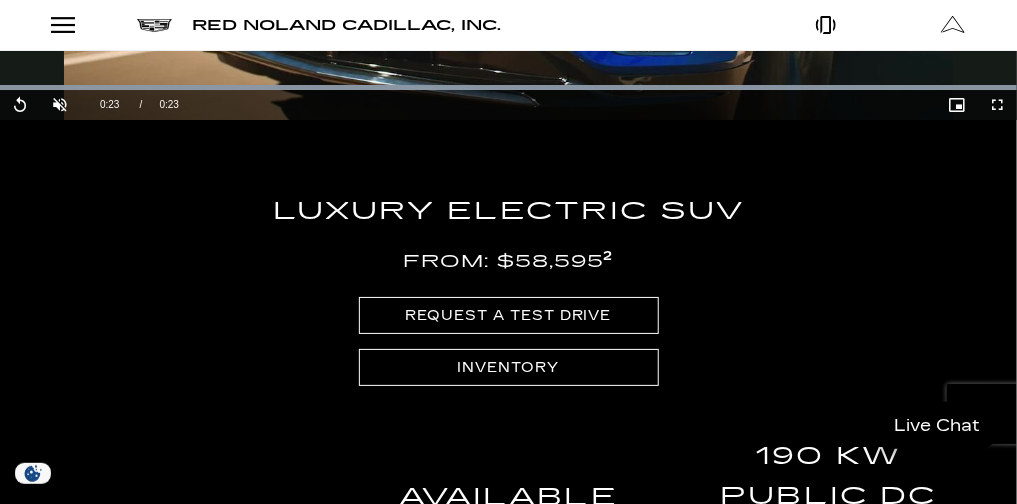 scroll, scrollTop: 2387, scrollLeft: 0, axis: vertical 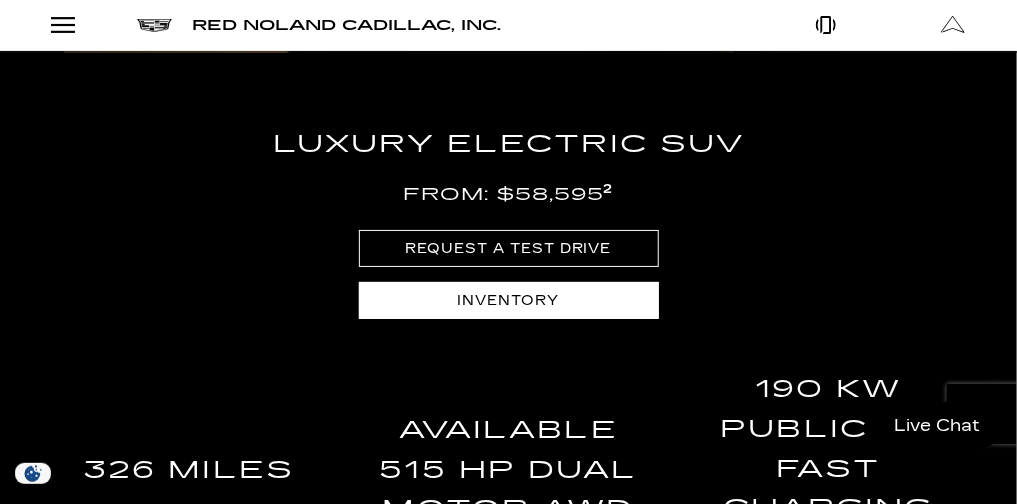 click on "Inventory" at bounding box center (509, 300) 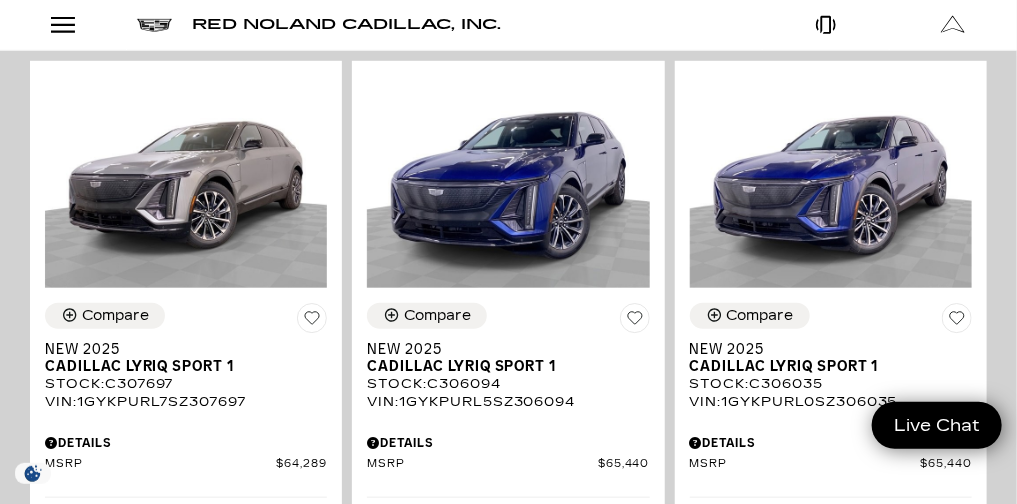 scroll, scrollTop: 421, scrollLeft: 0, axis: vertical 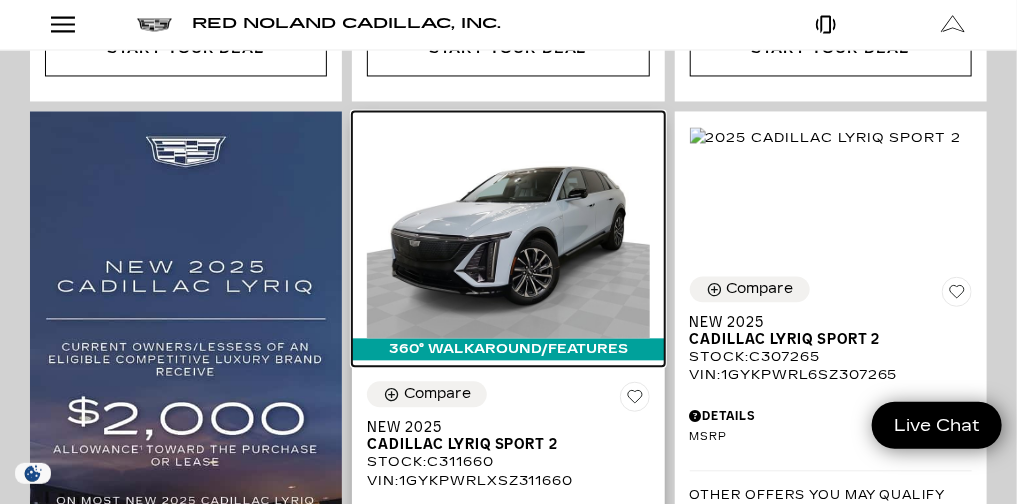 click at bounding box center [508, 232] 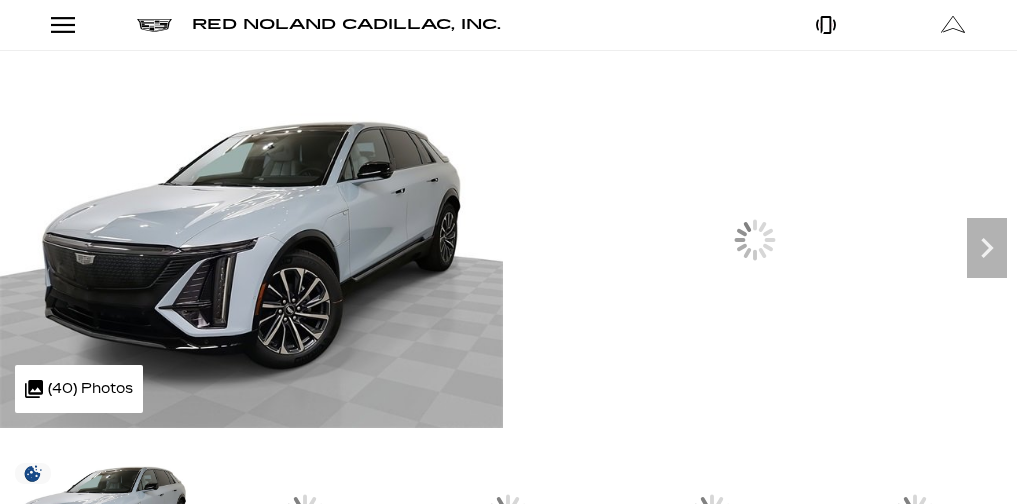 scroll, scrollTop: 0, scrollLeft: 0, axis: both 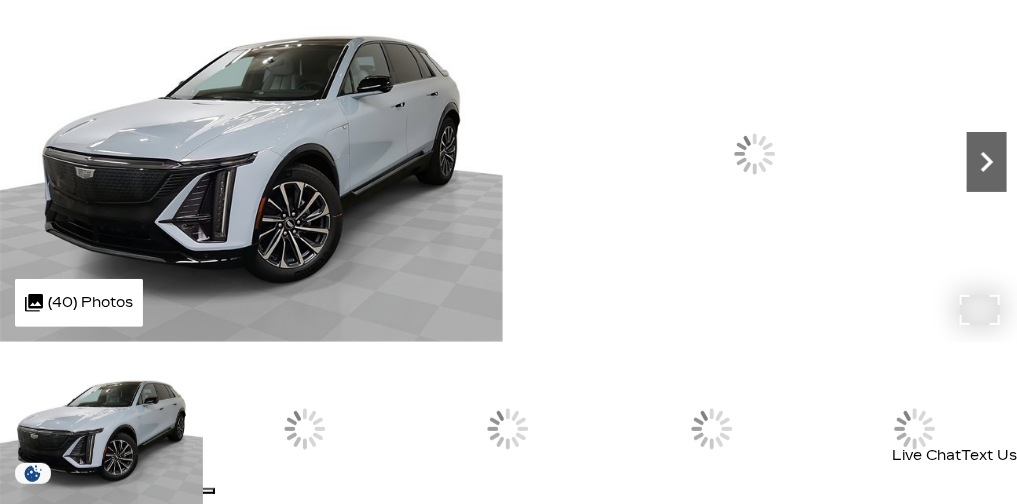 click 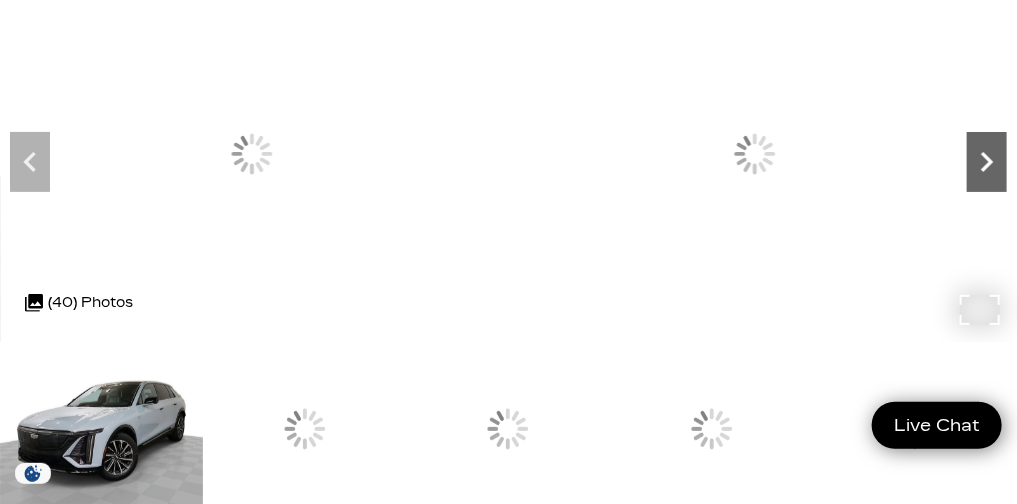 scroll, scrollTop: 86, scrollLeft: 0, axis: vertical 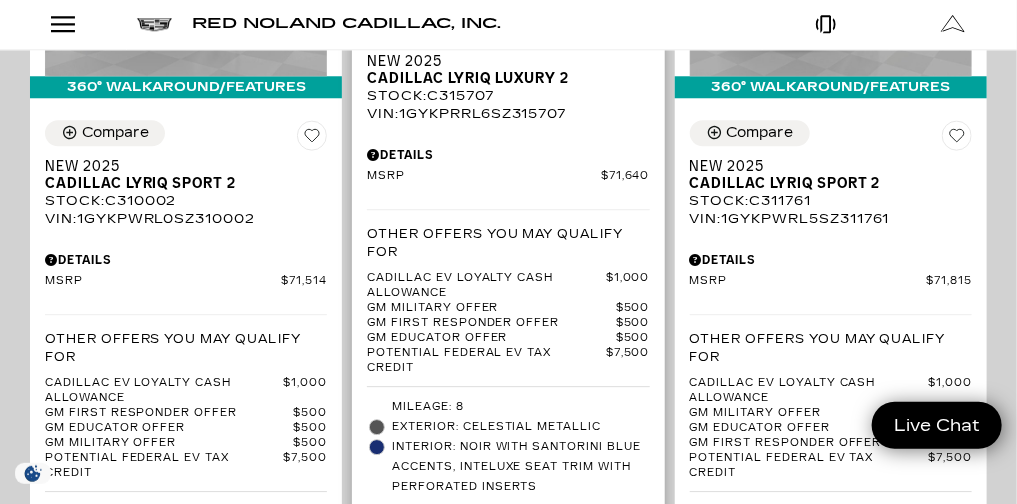click at bounding box center [507, -124] 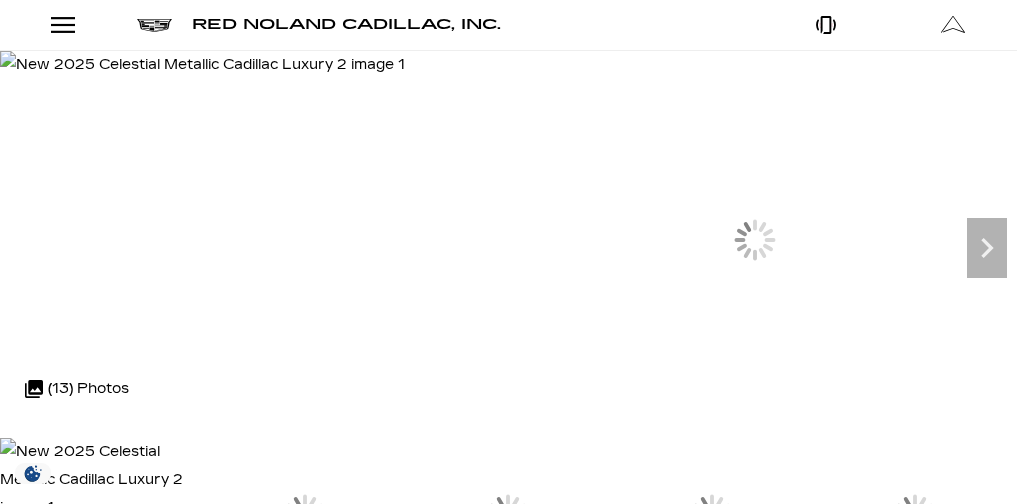 scroll, scrollTop: 0, scrollLeft: 0, axis: both 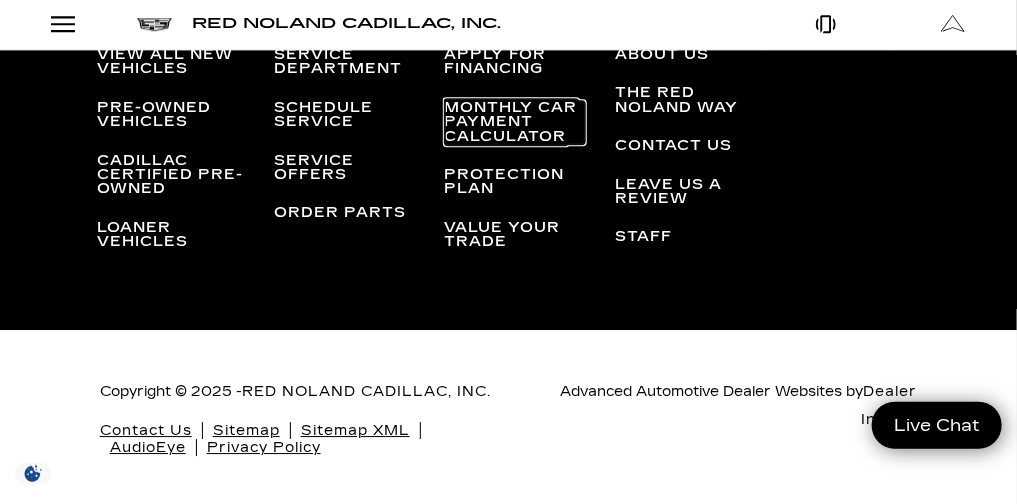 click on "Monthly Car Payment Calculator" at bounding box center [515, 122] 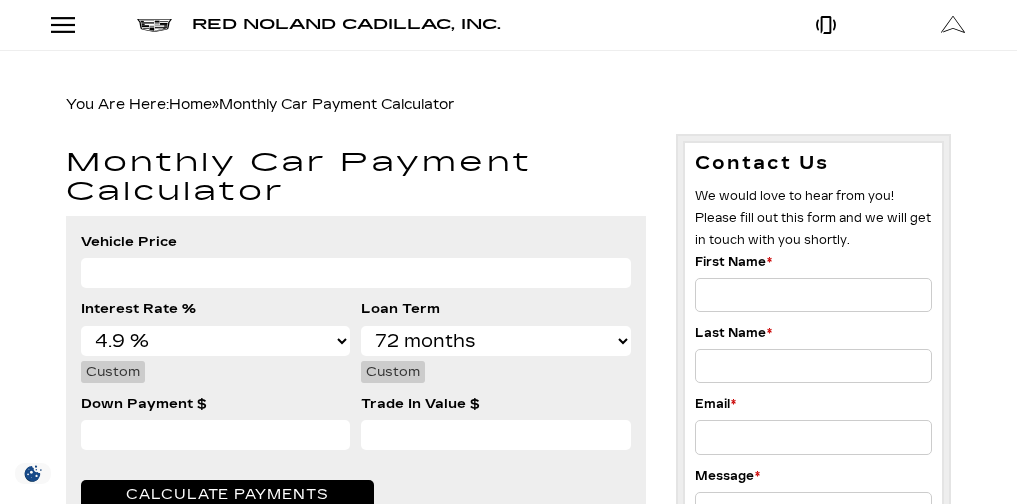 select on "4.9" 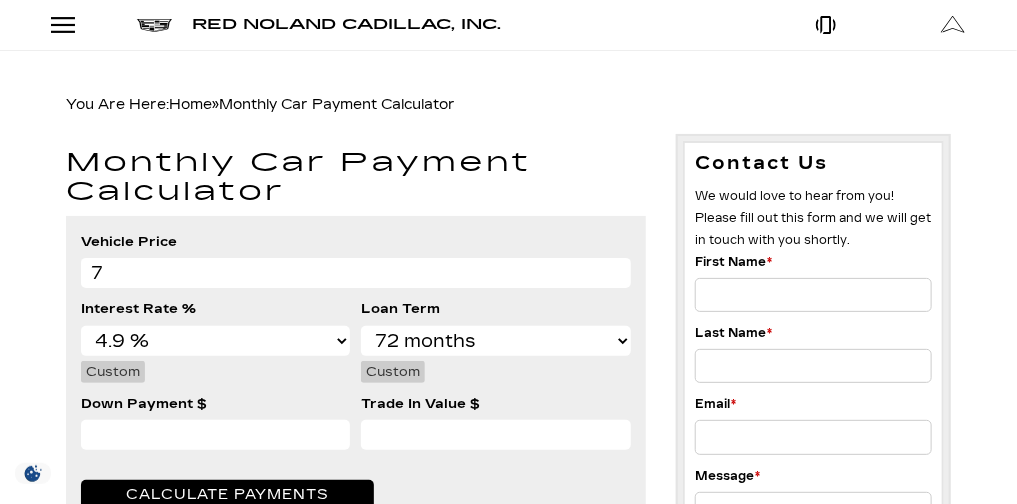 scroll, scrollTop: 0, scrollLeft: 0, axis: both 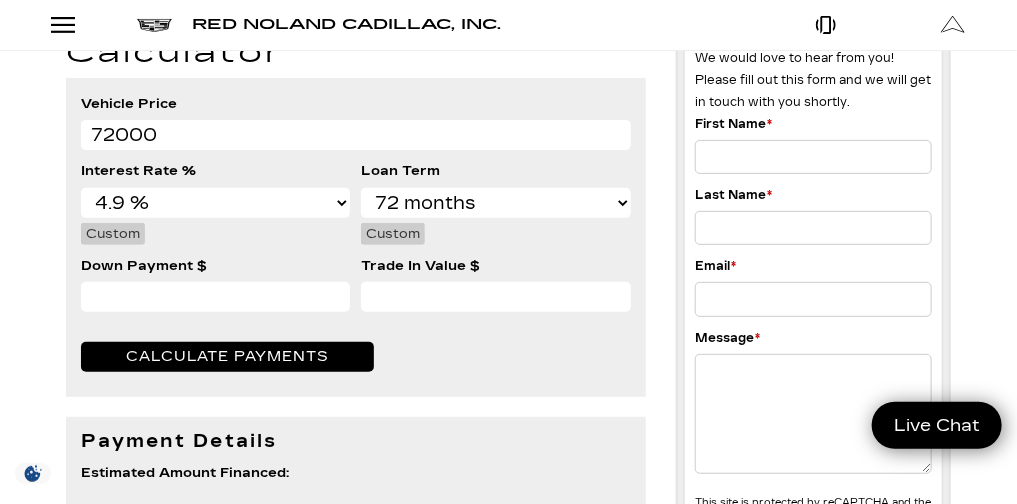 type on "72000" 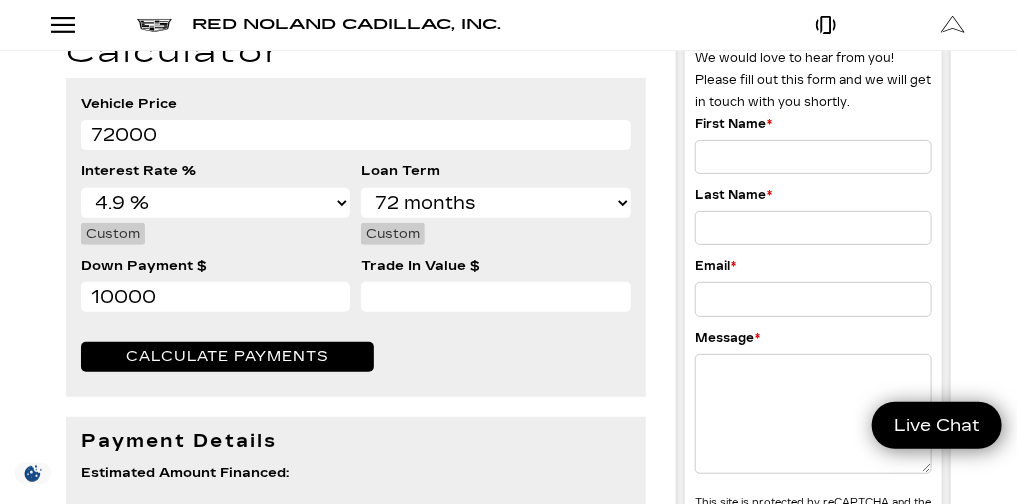drag, startPoint x: 218, startPoint y: 339, endPoint x: 499, endPoint y: 261, distance: 291.62476 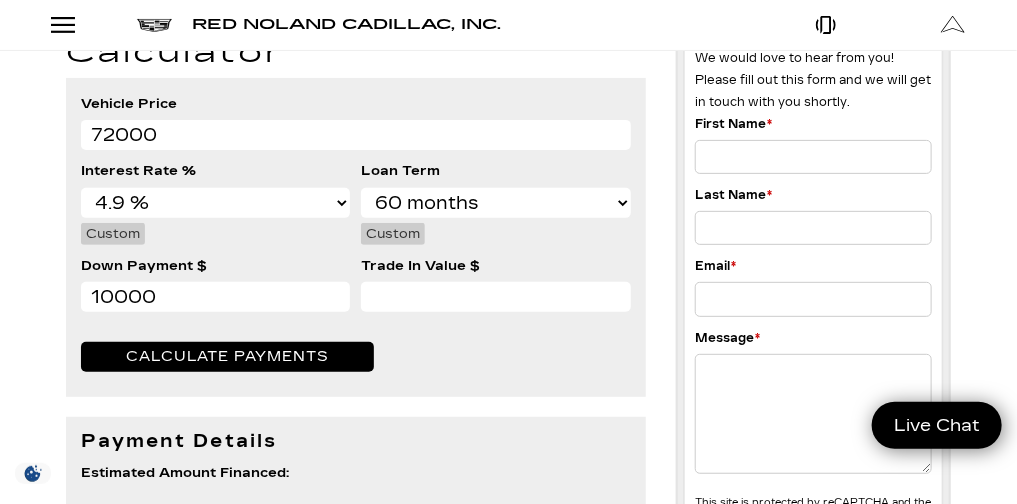 click on "12 months 24 months 36 months 48 months 60 months 72 months 84 months" at bounding box center [496, 203] 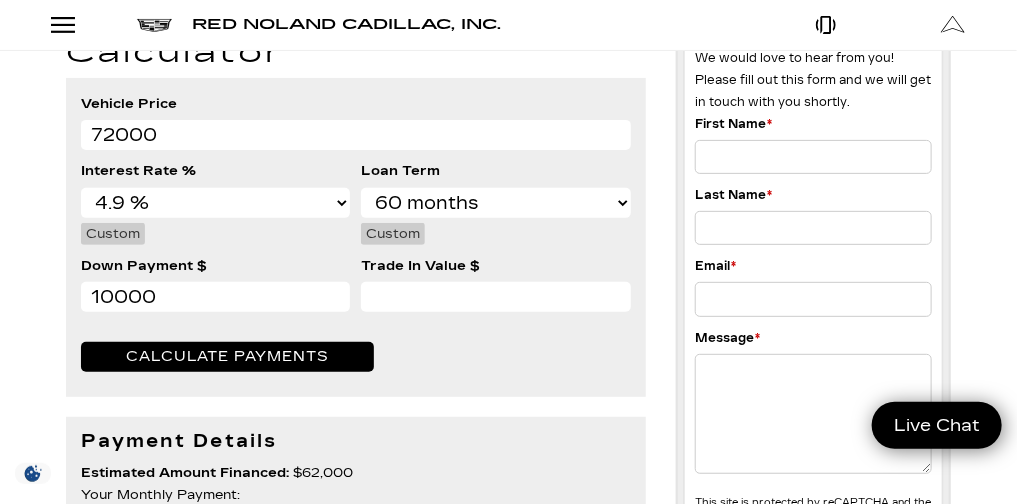 click on "Calculate Payments" at bounding box center (227, 356) 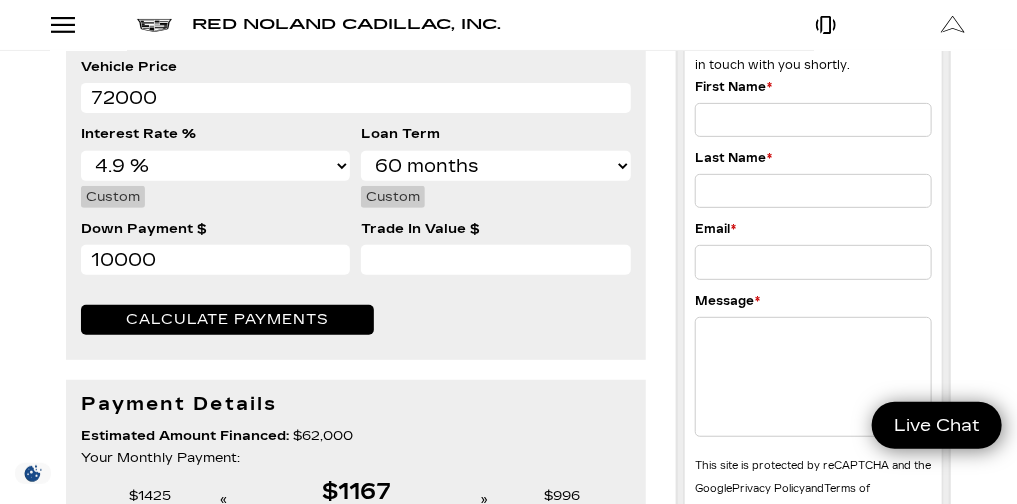 scroll, scrollTop: 159, scrollLeft: 0, axis: vertical 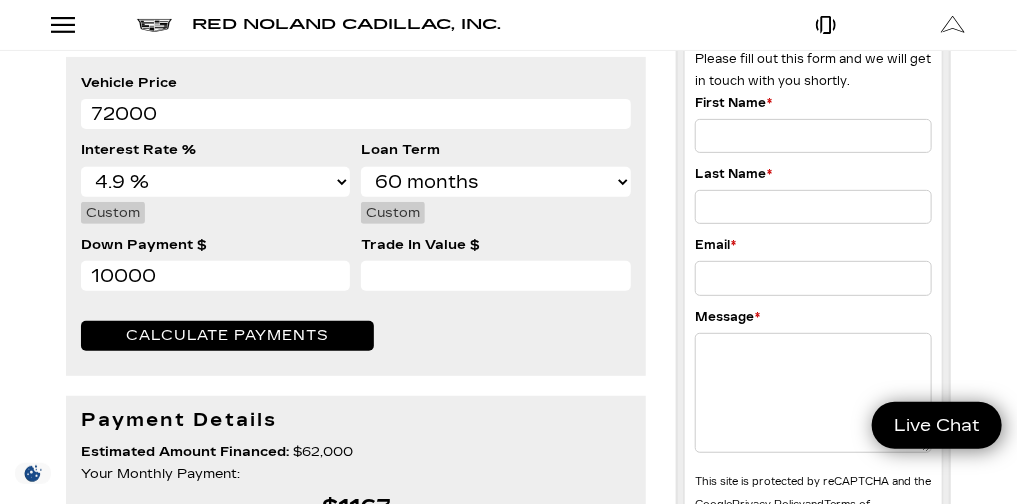 drag, startPoint x: 94, startPoint y: 163, endPoint x: 112, endPoint y: 164, distance: 18.027756 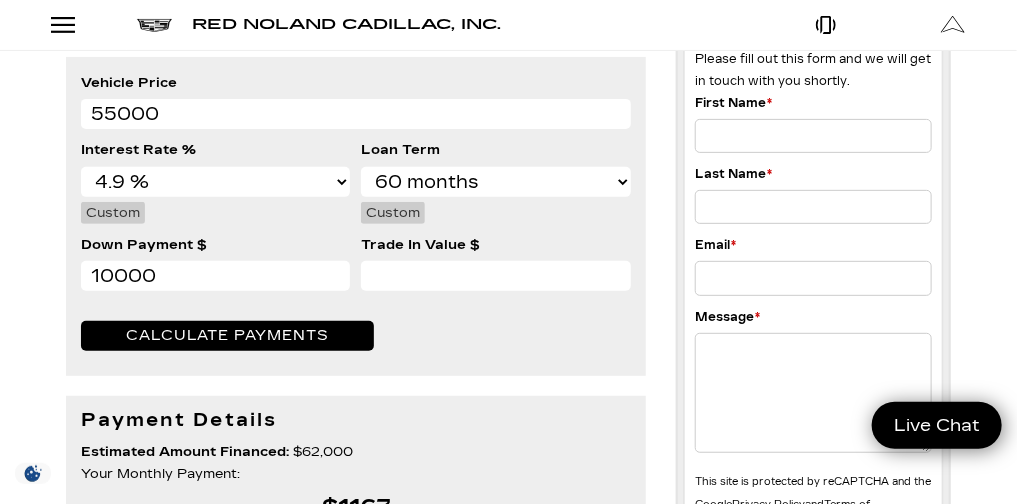 type on "55000" 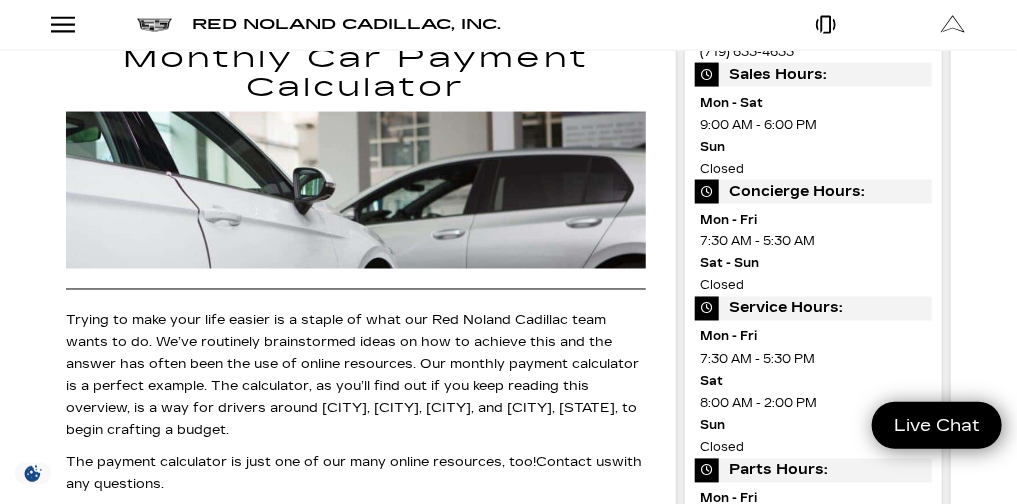 scroll, scrollTop: 954, scrollLeft: 0, axis: vertical 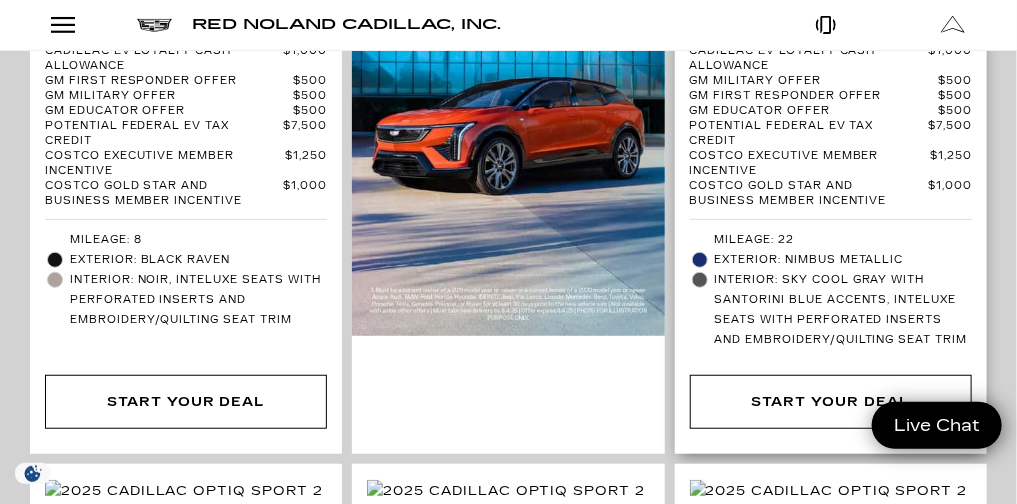 click at bounding box center [829, -351] 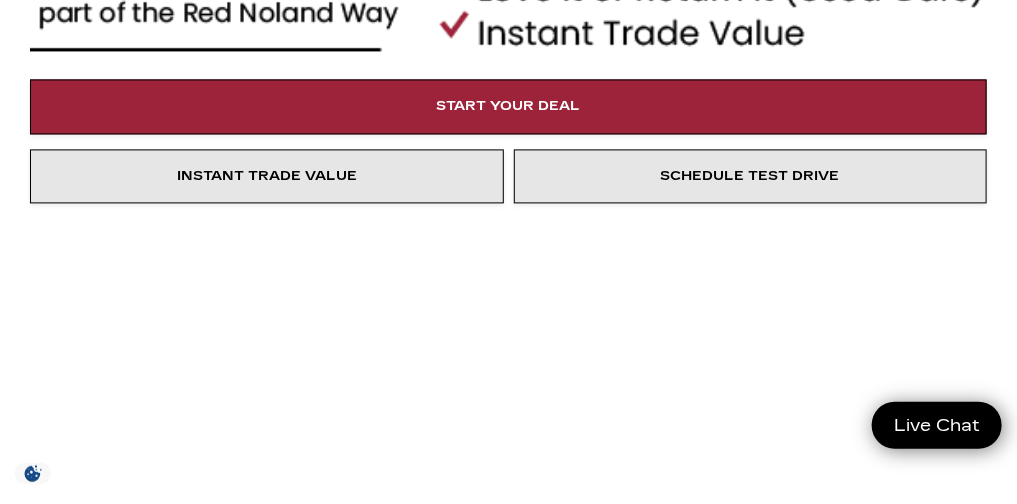 scroll, scrollTop: 1307, scrollLeft: 0, axis: vertical 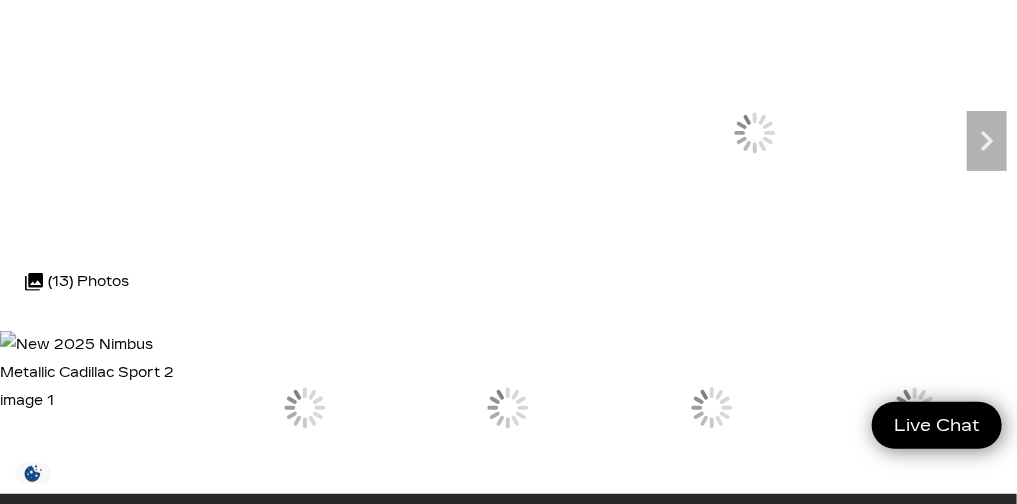 click on "map[:[{"id":"0","text":"Skip to main content
Skip to Action Bar
Sales:
[PHONE]
Service:
[PHONE]
[NUMBER] [STREET], [CITY], [STATE] [POSTAL_CODE]
Open Today   Sales:  9 AM-6 PM
Red Noland Cadillac, Inc.
EV Test Drive
Show  New
Cadillac
Crossovers/SUVs
XT4 XT5 XT6 Escalade Escalade IQ OPTIQ LYRIQ VISTIQ Escalade IQL LYRIQ-V OPTIQ-V
Sedans
CT4 CT4-V CT5 CT5-V CT4-V Blackwing CT5-V Blackwing
Electric
LYRIQ Escalade IQ OPTIQ VISTIQ V- Series Escalade IQL LYRIQ-V OPTIQ-V
View All New Vehicles Retired Service Loaners Tax Savings for Cadillac Express Store Buy Online LYRIQ Dare to Compare 2025 OPTIQ"},{"id":"1","text":"[NUMBER] [STREET], [CITY], [STATE] [POSTAL_CODE]"},{"id":"2","text":"[PHONE]"},{"id":"3","text":"to [NUMBER] [STREET] - [CITY], [STATE] [POSTAL_CODE]"},{"id":"4","text":"While great effort is made to ensure the accuracy of the information on this site, errors do occur so please verify information with a customer service rep. This is easily done by calling us at [PHONE] or by visiting us at the dealership."},{"id":"5","text":"[NUMBER] [STREET], [CITY], [STATE], [POSTAL_CODE]"}]]" at bounding box center (508, 4997) 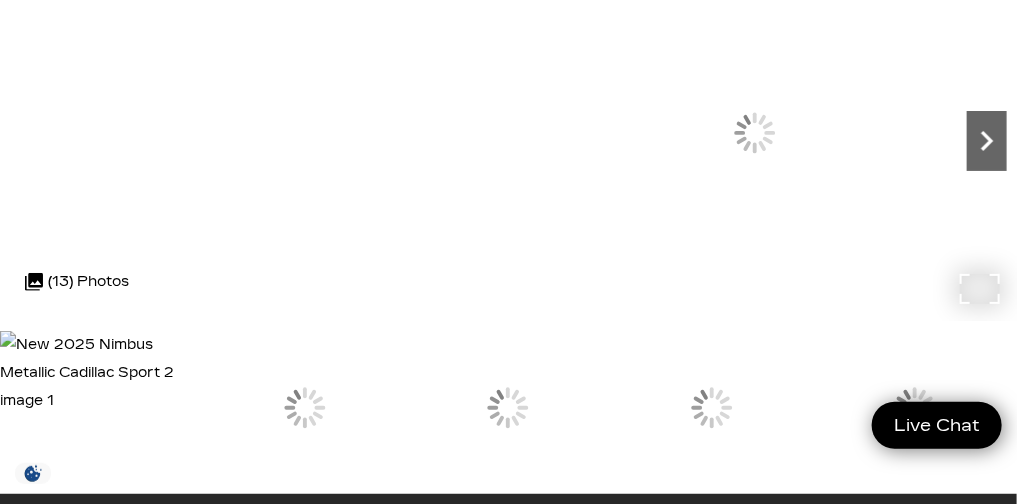 click 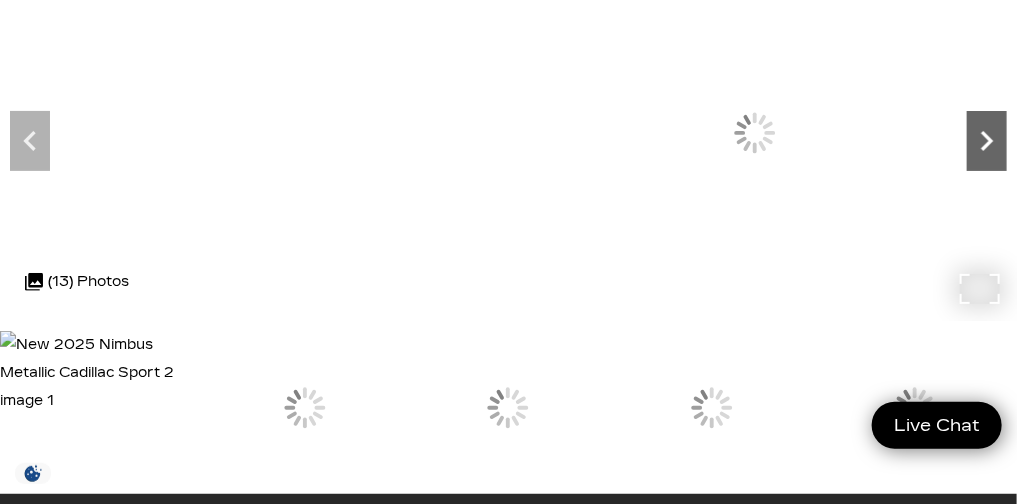 click 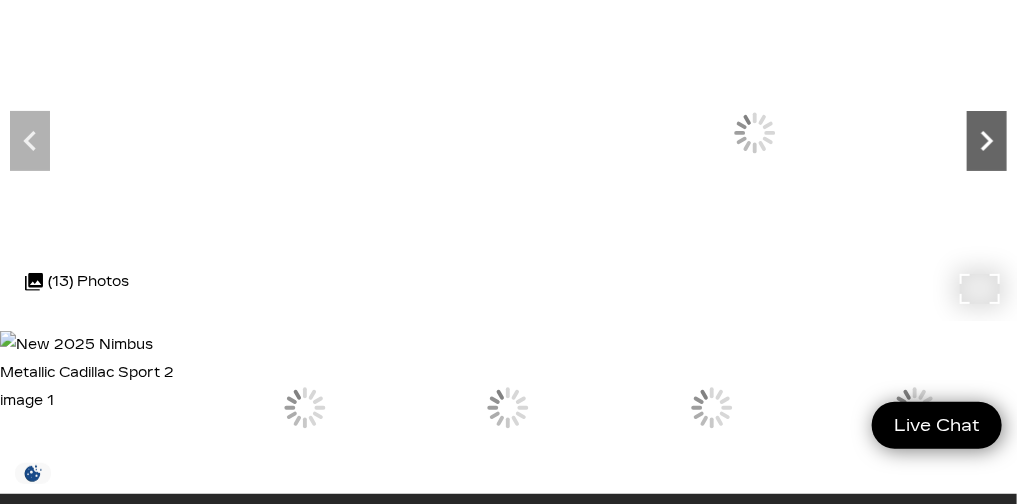click 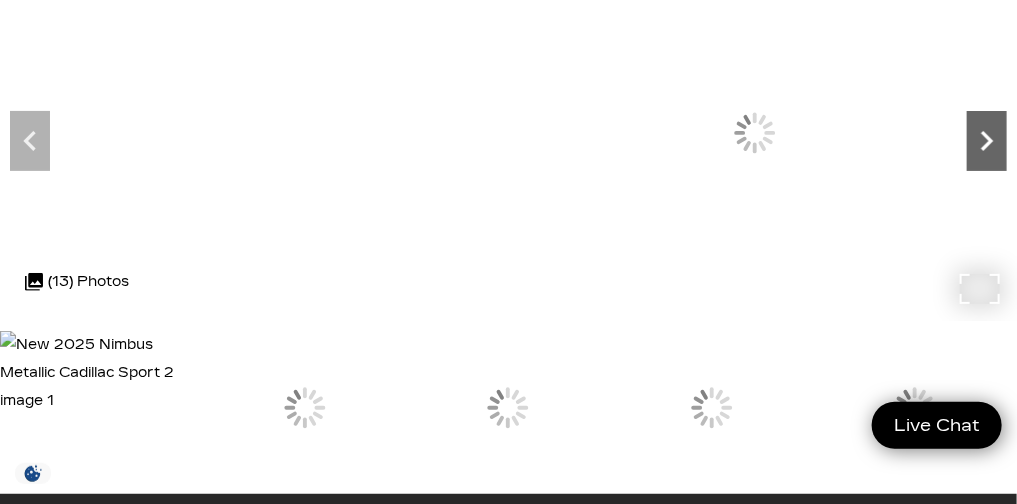 click 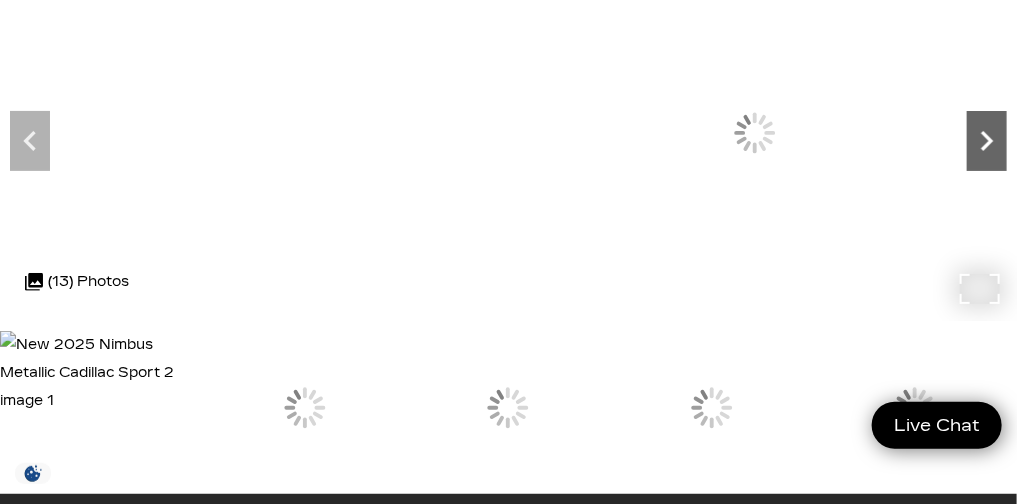 click 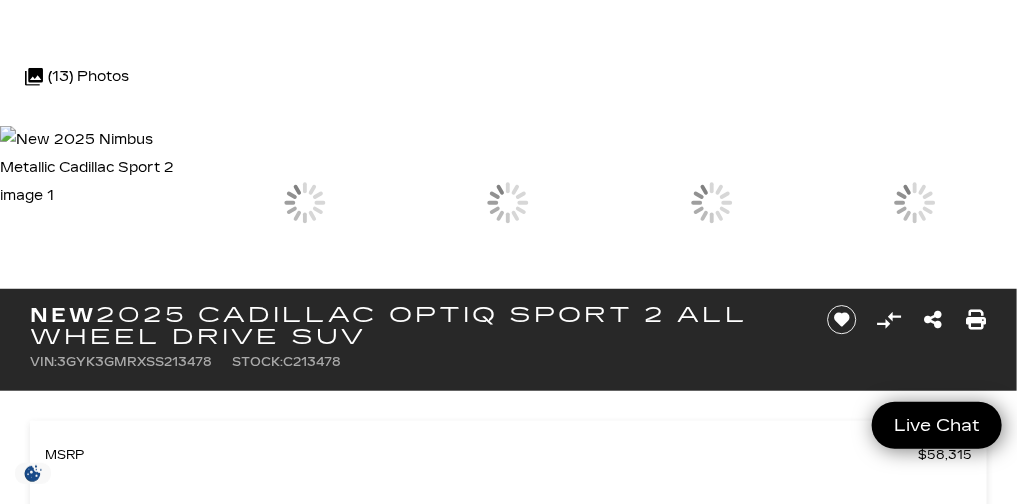 scroll, scrollTop: 339, scrollLeft: 0, axis: vertical 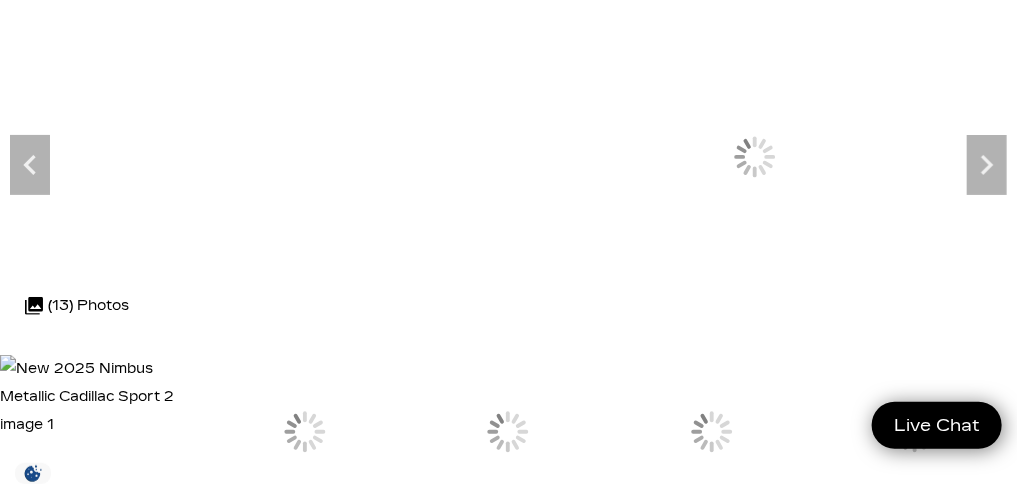 click at bounding box center (0, 0) 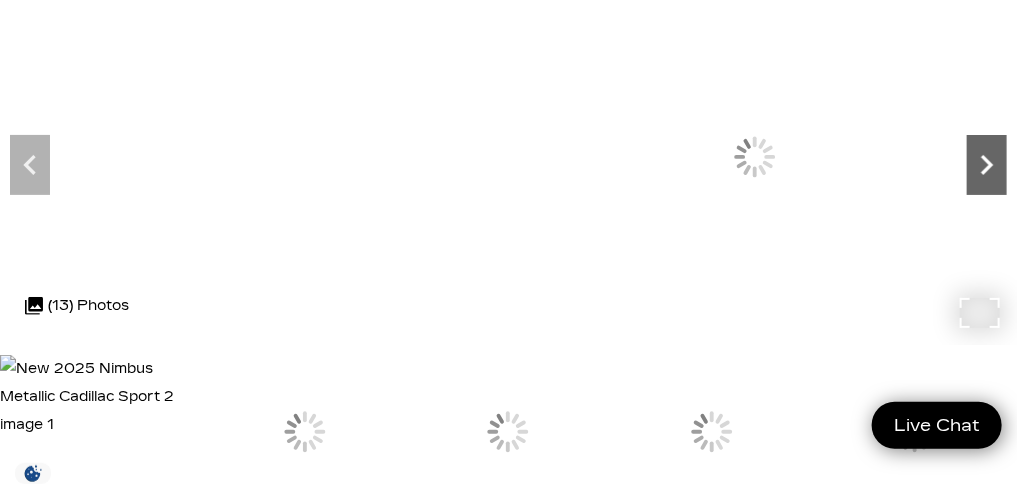 click 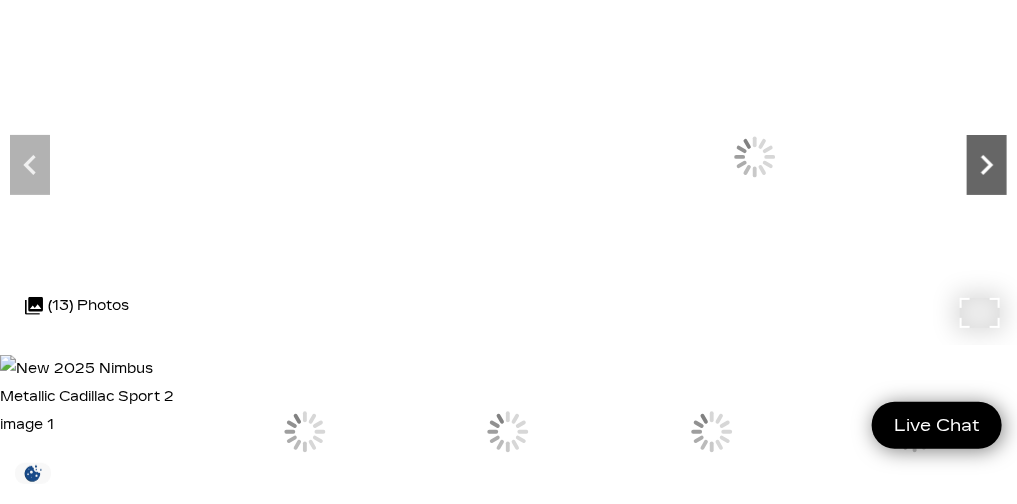 click 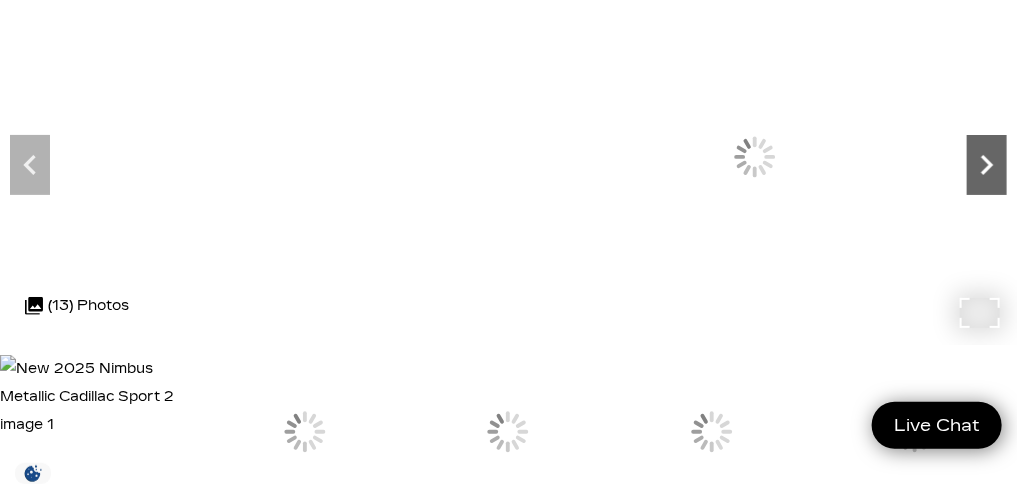 click 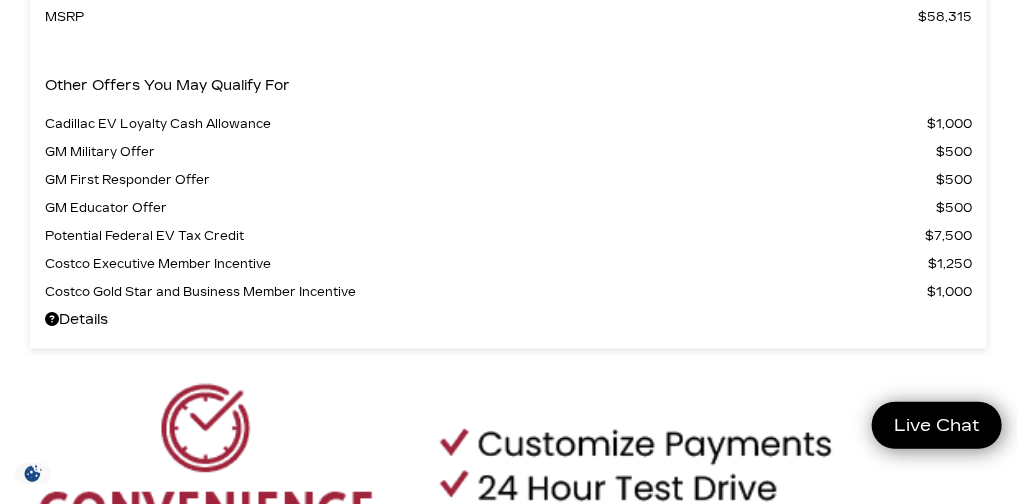 scroll, scrollTop: 765, scrollLeft: 0, axis: vertical 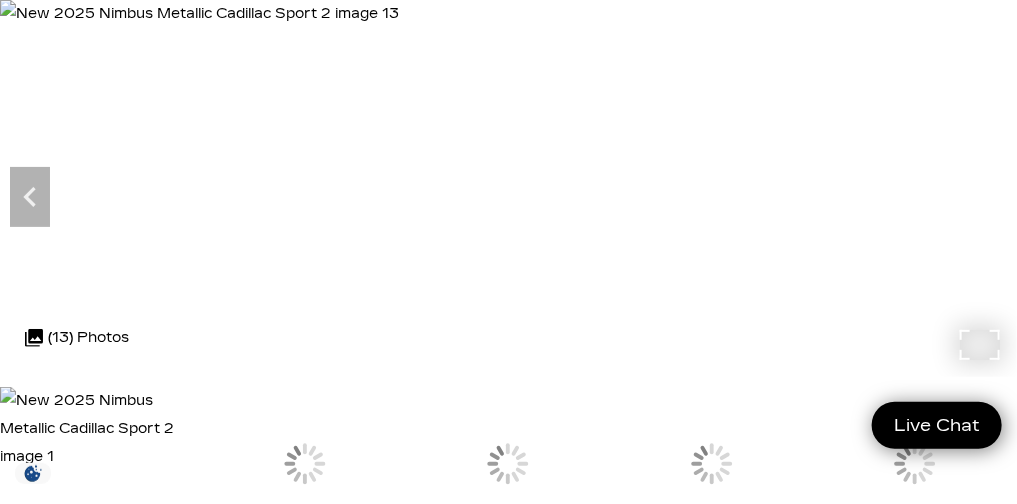 click at bounding box center (199, 14) 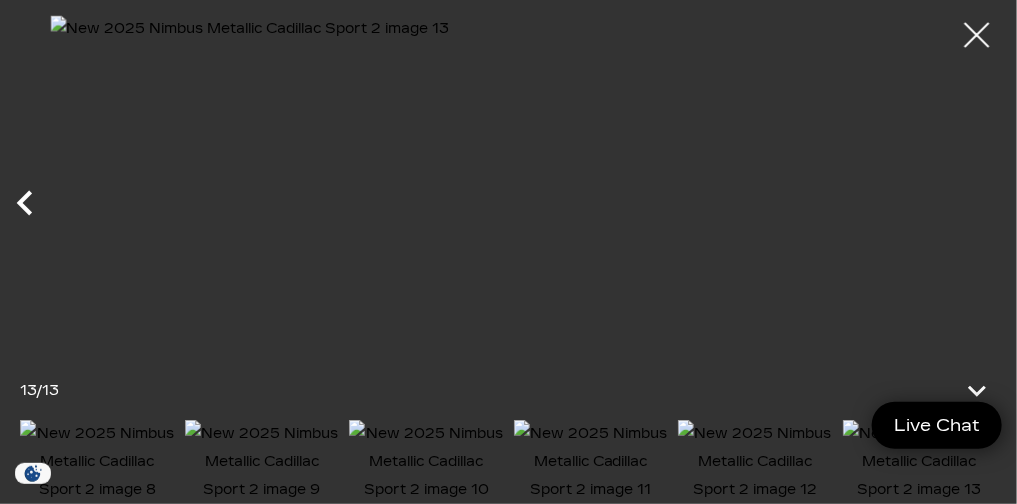click 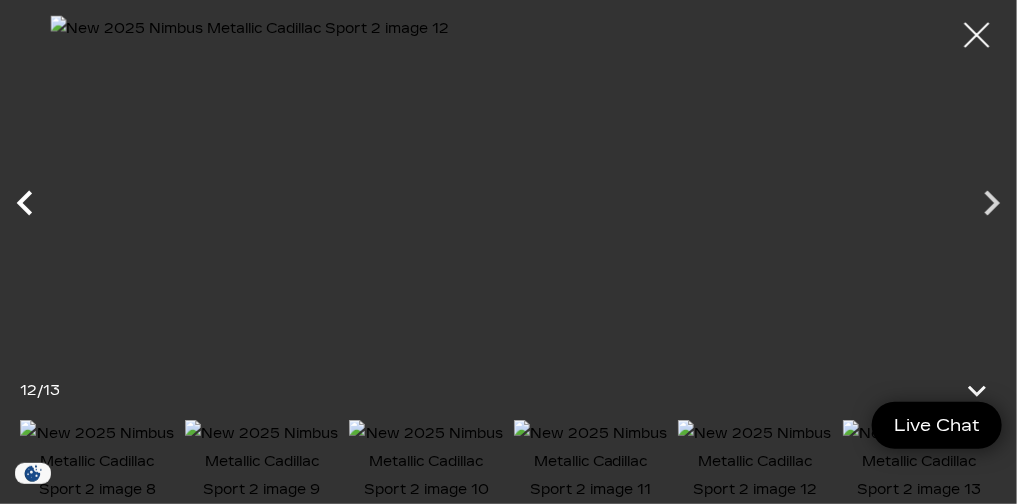 click 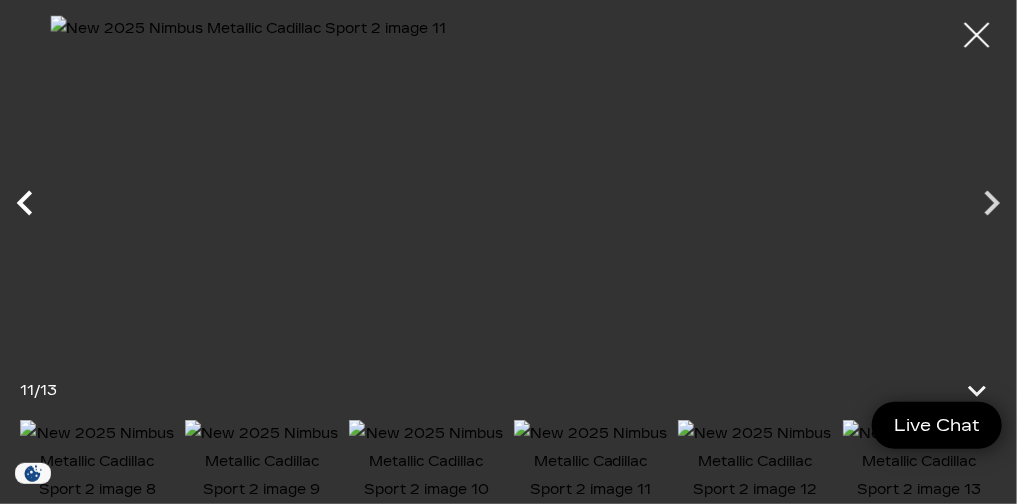 click 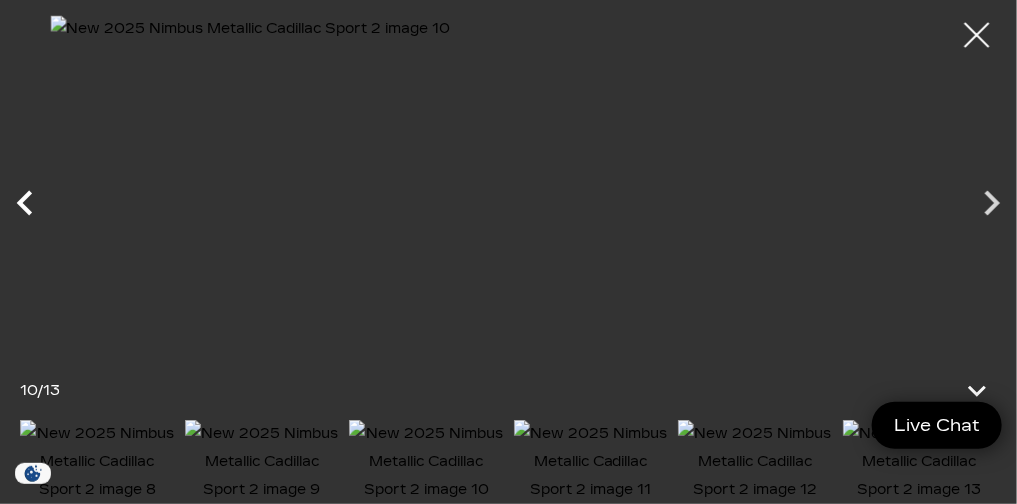 click 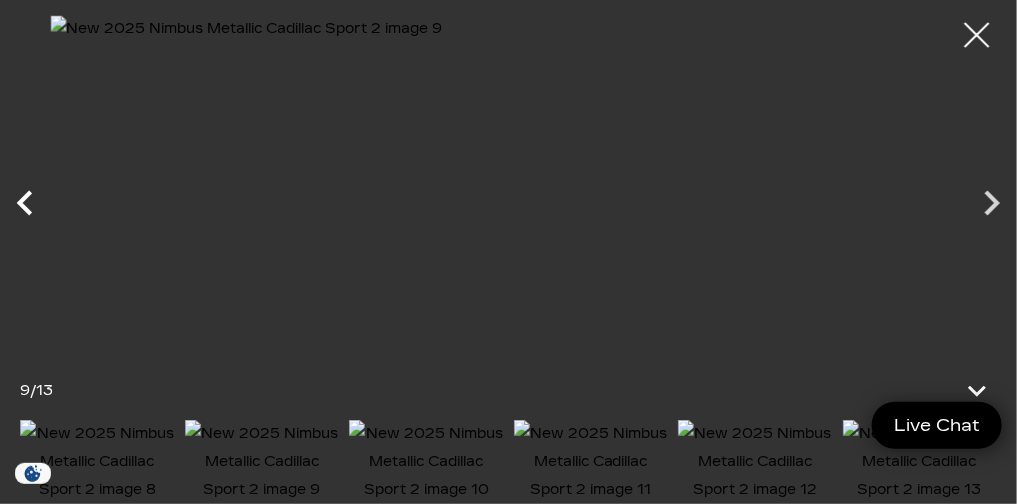 click 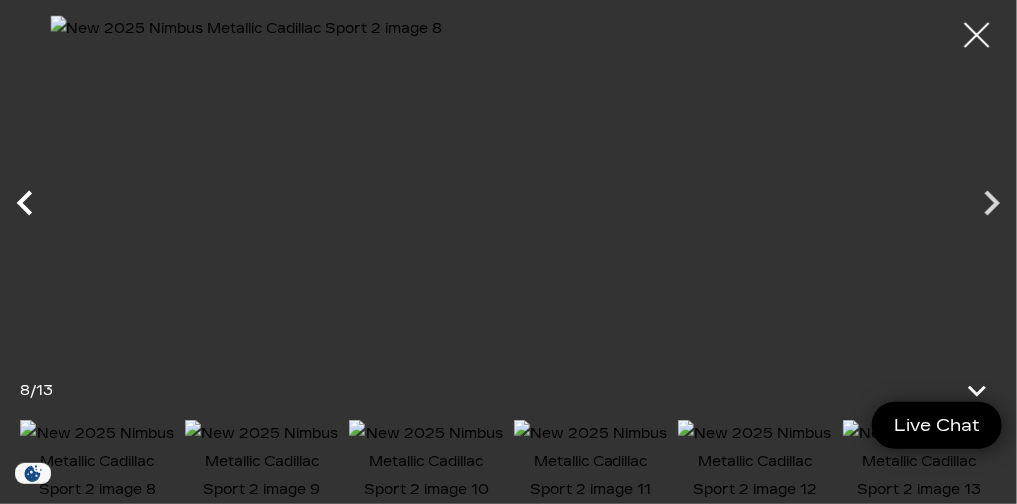 click 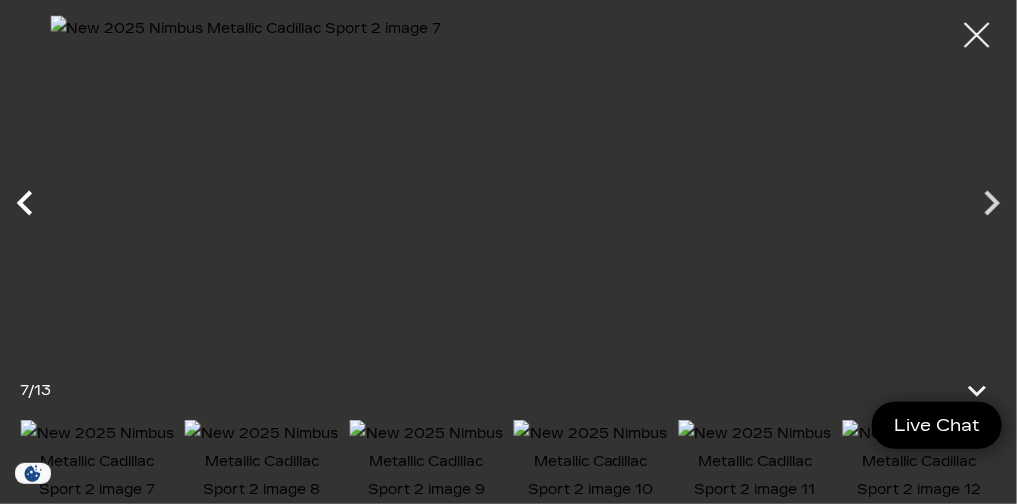 click 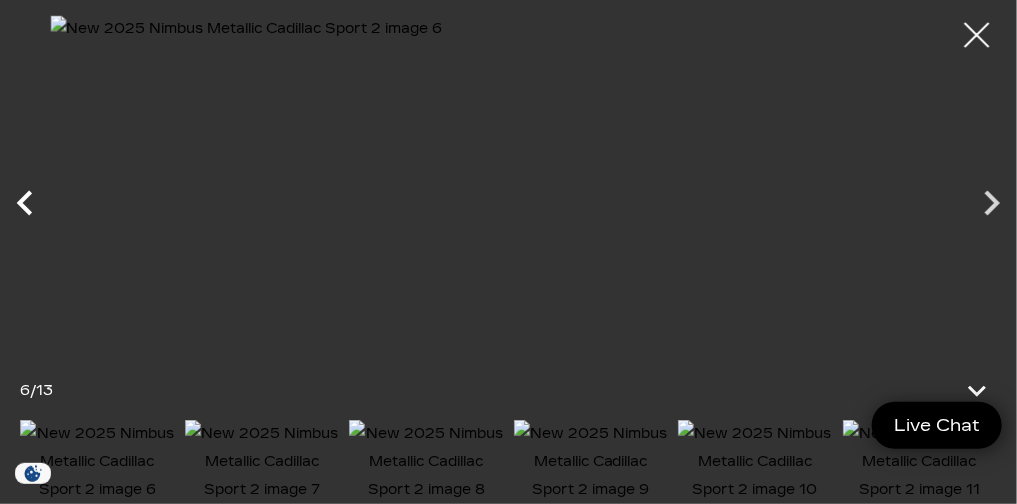 click 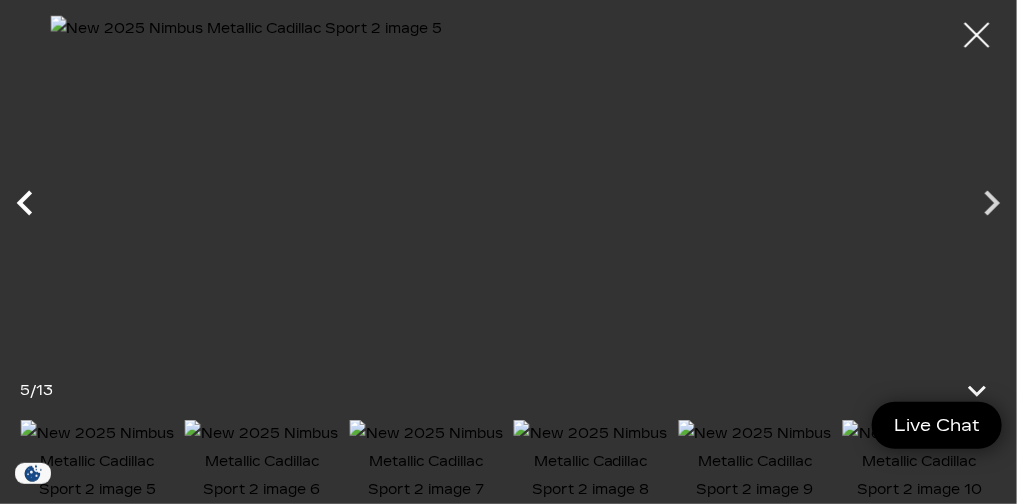 click 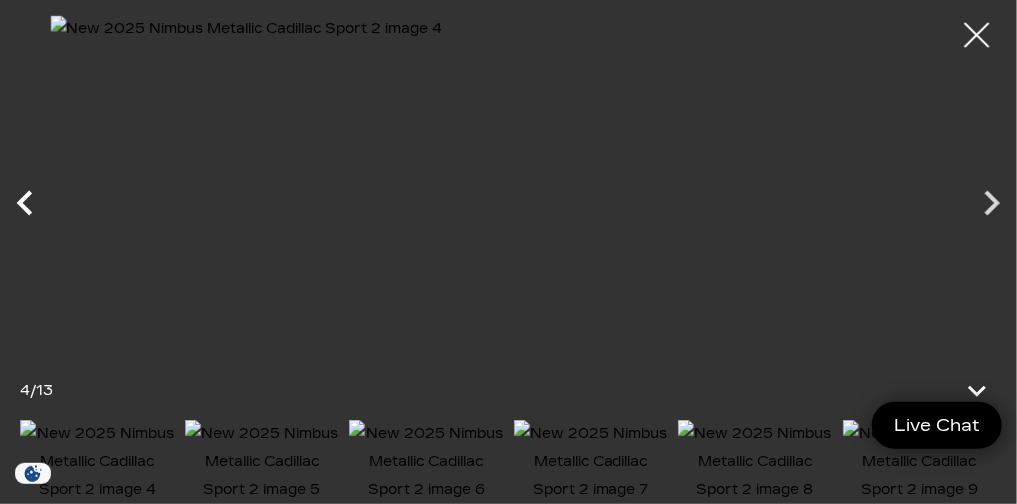 click 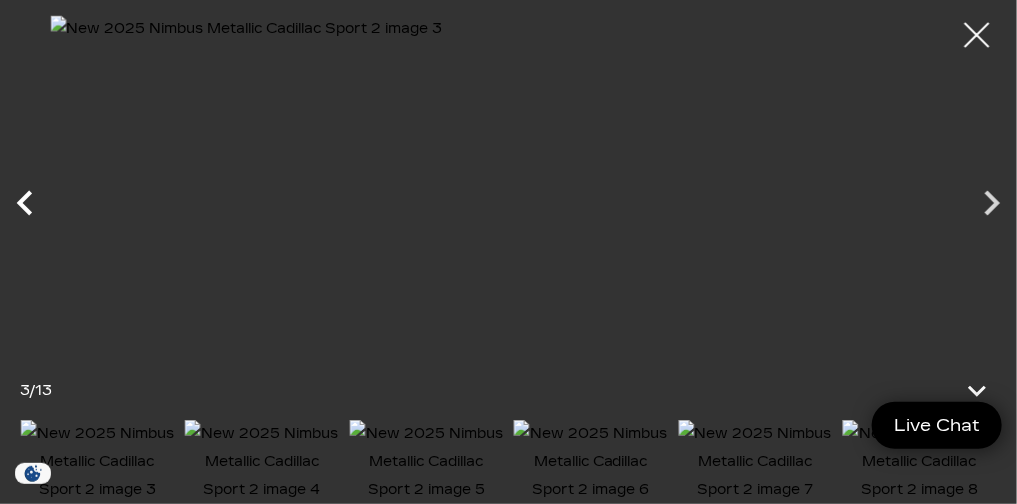 click 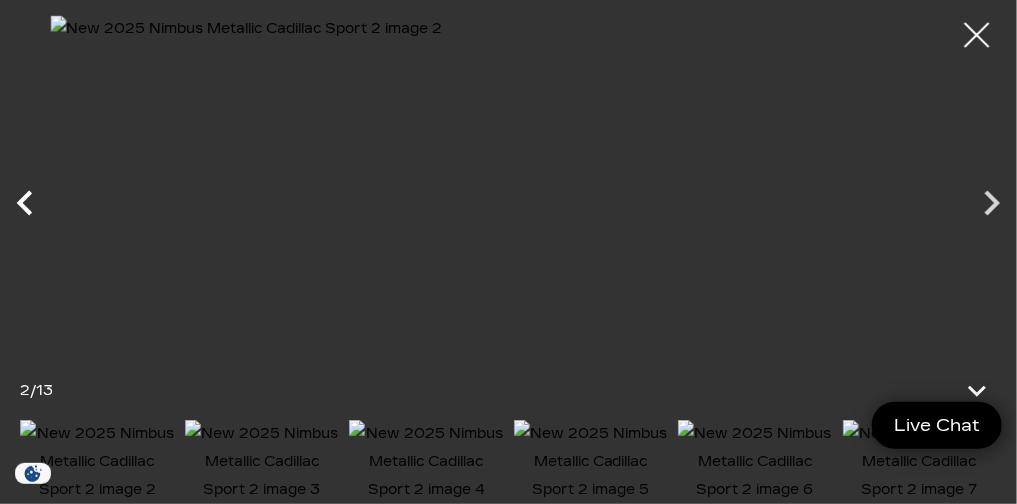 click 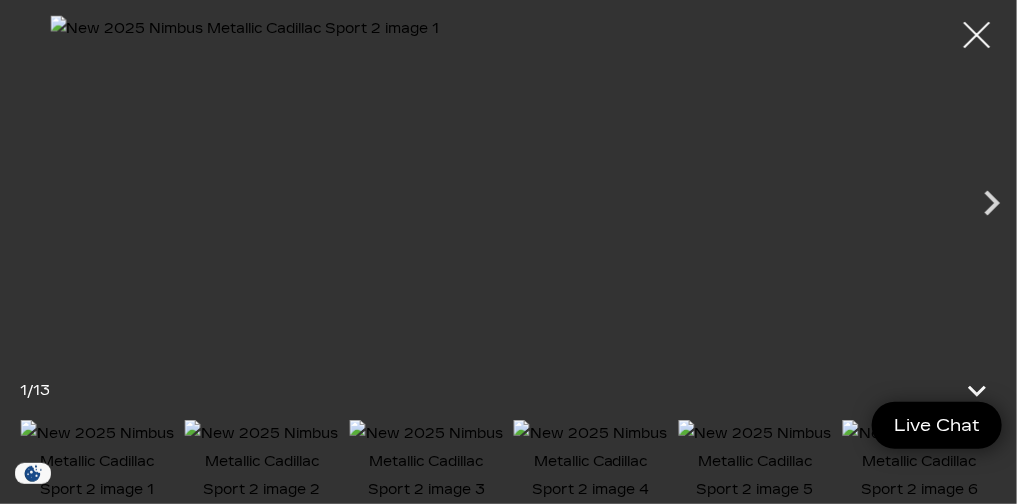 click at bounding box center (977, 35) 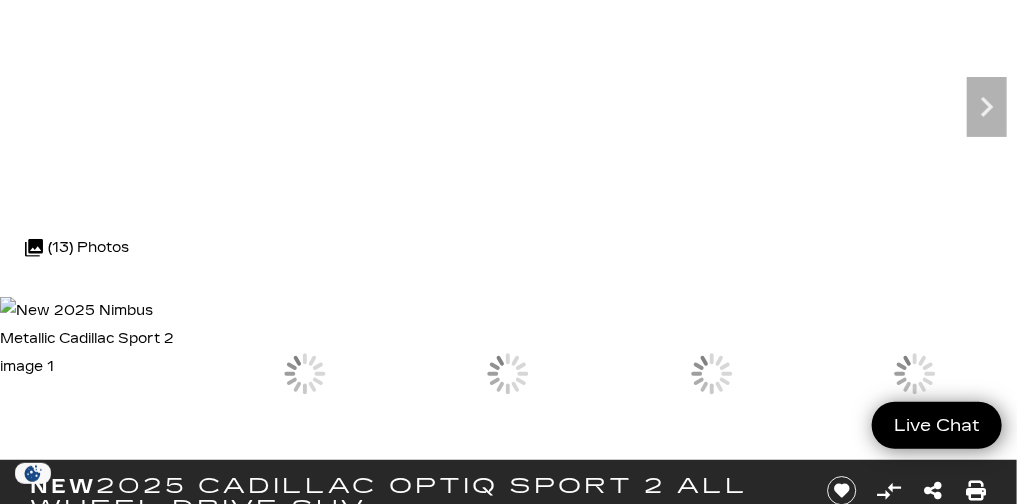 scroll, scrollTop: 154, scrollLeft: 0, axis: vertical 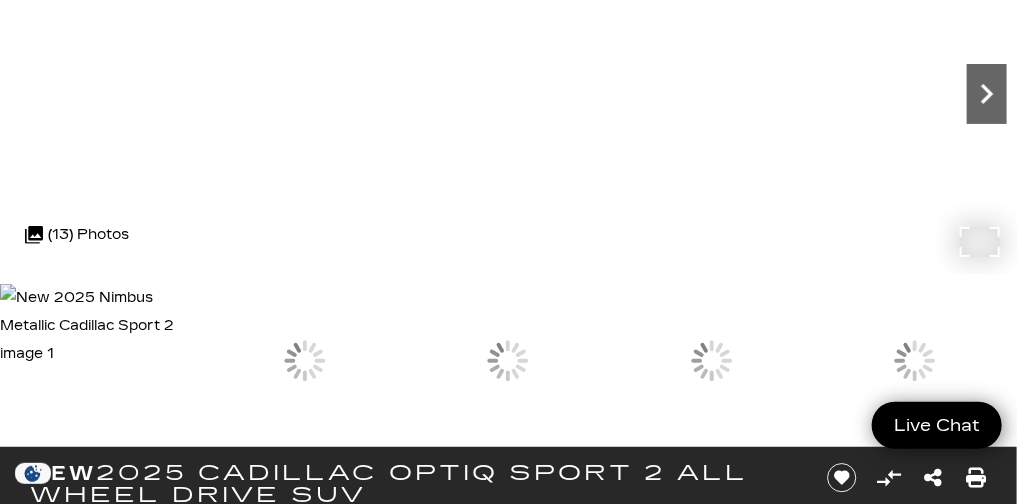 click 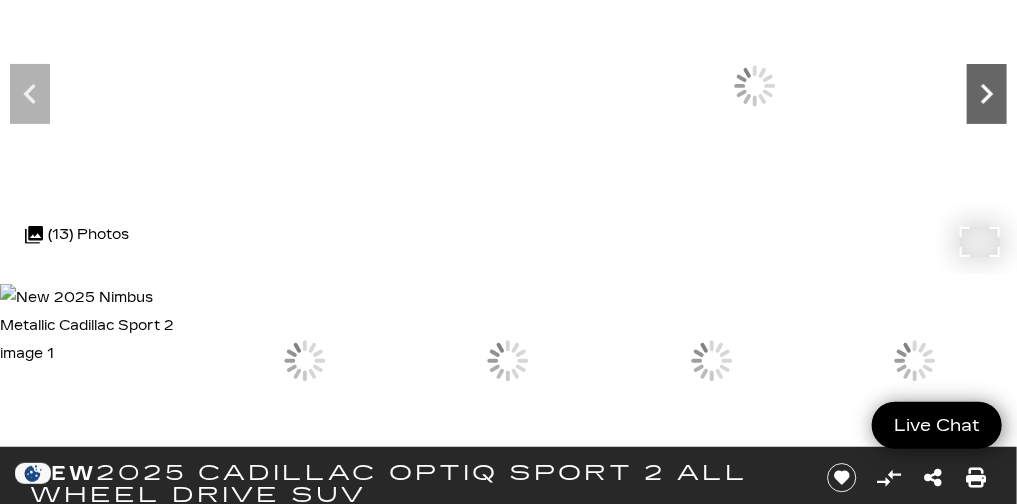 click 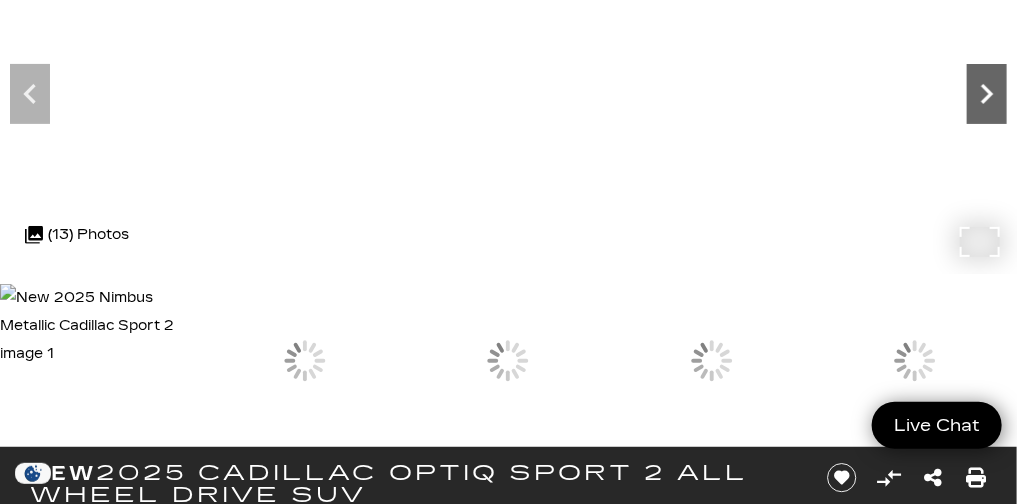click 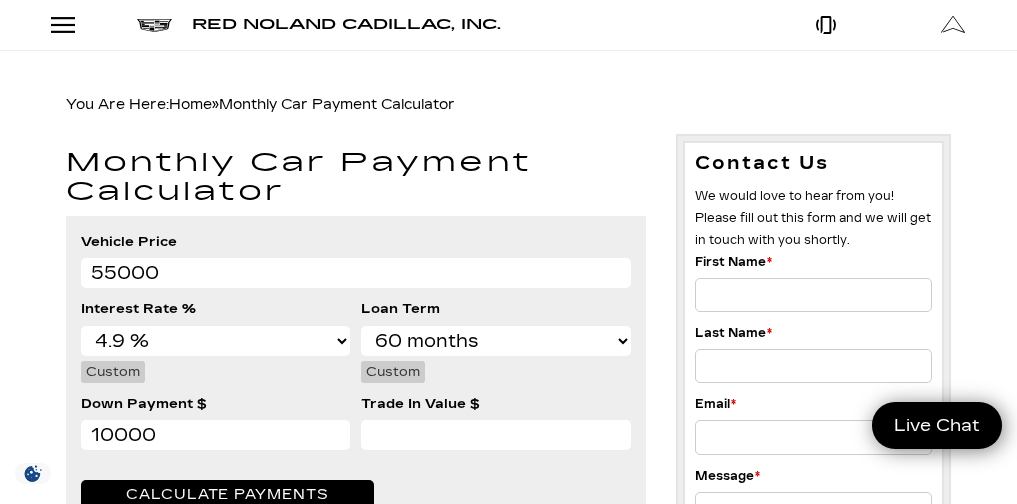 select on "4.9" 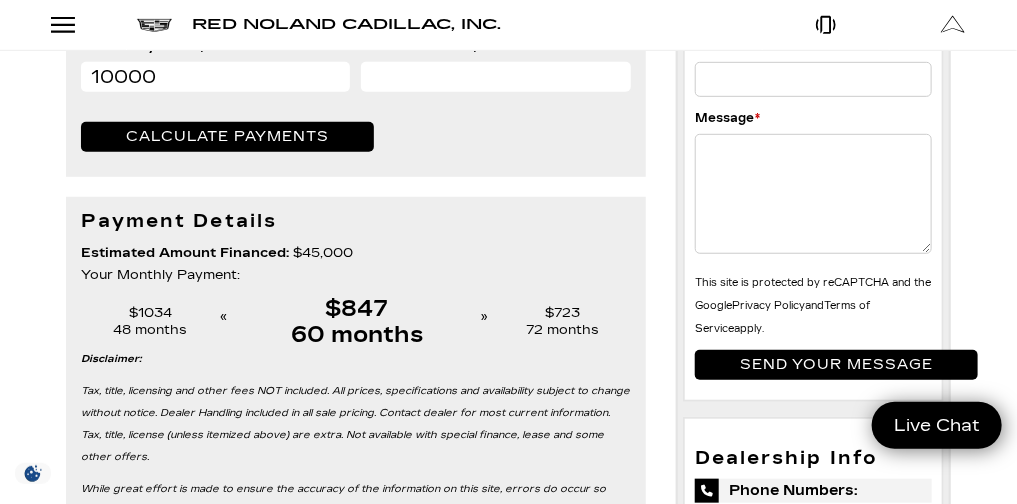 scroll, scrollTop: 0, scrollLeft: 0, axis: both 